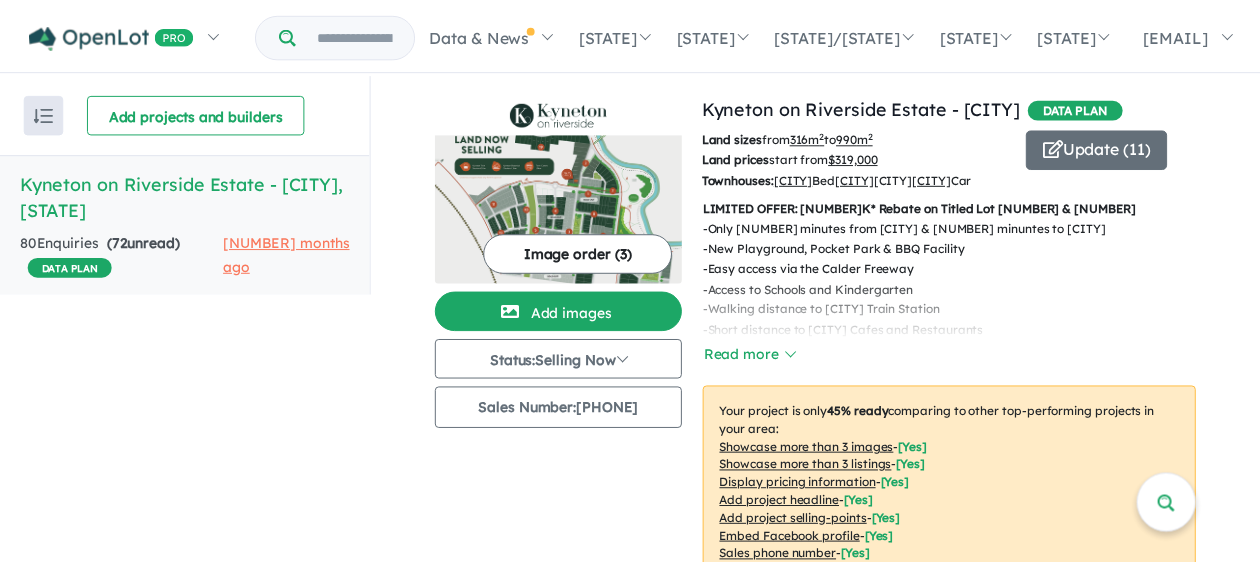 scroll, scrollTop: 0, scrollLeft: 0, axis: both 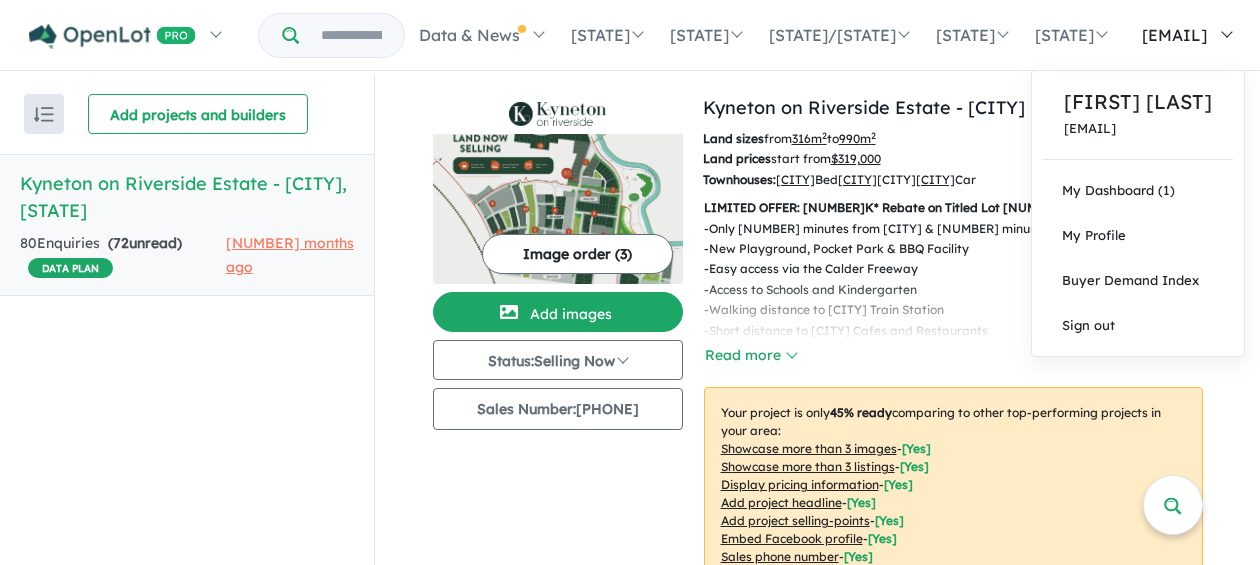 click on "[EMAIL_PREFIX]..." at bounding box center [1174, 35] 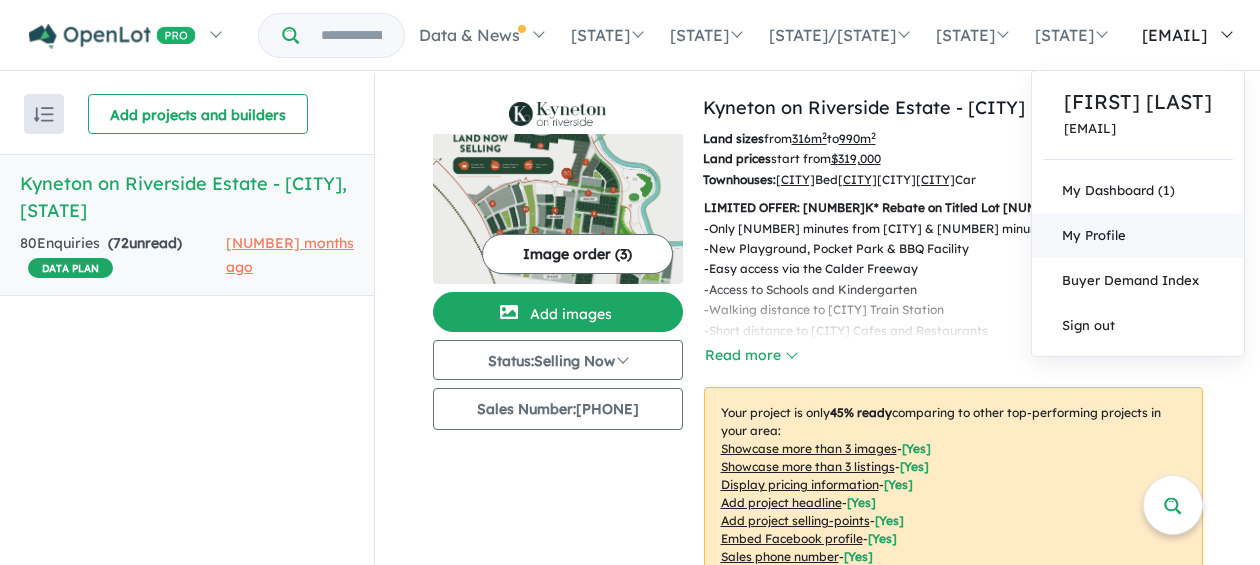 click on "My Profile" at bounding box center [1094, 235] 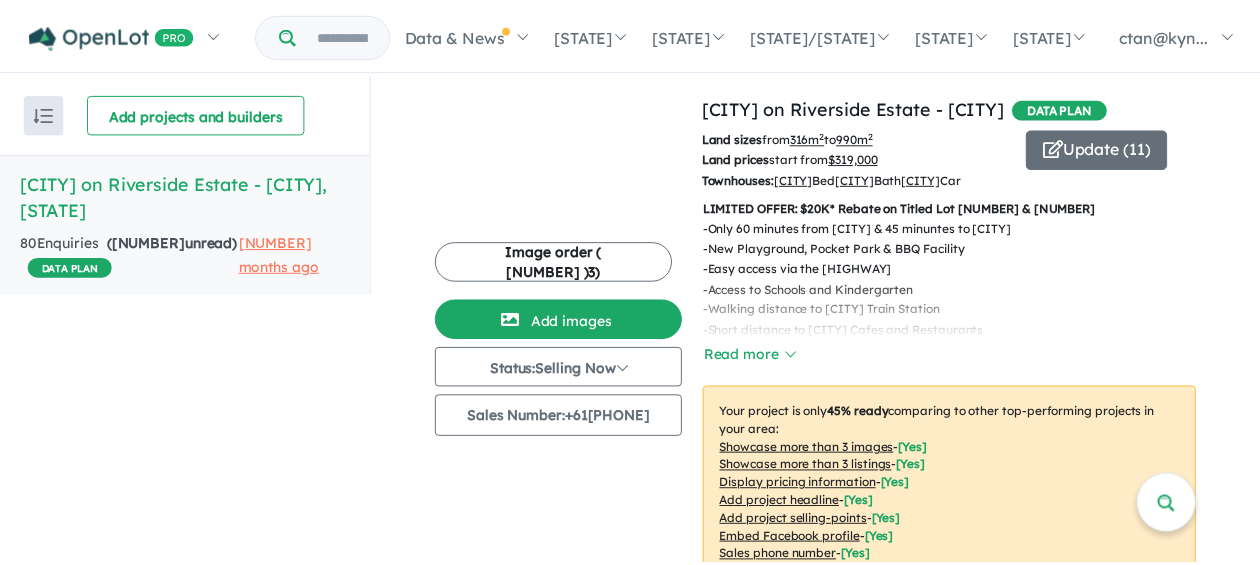 scroll, scrollTop: 0, scrollLeft: 0, axis: both 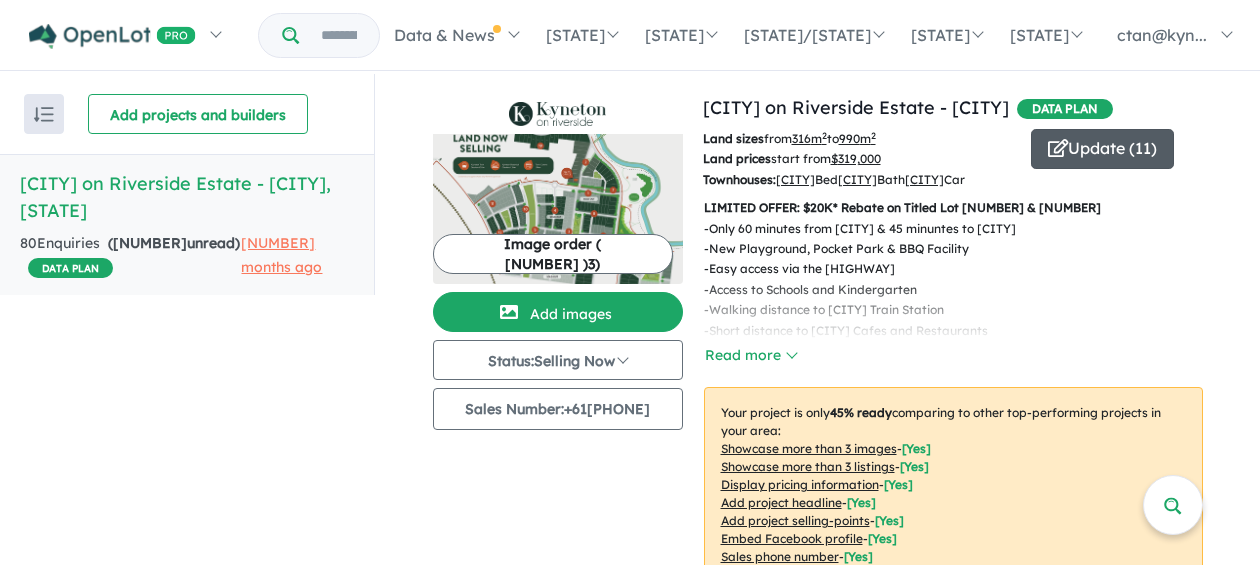 click on "Update ( 11 )" at bounding box center (1102, 149) 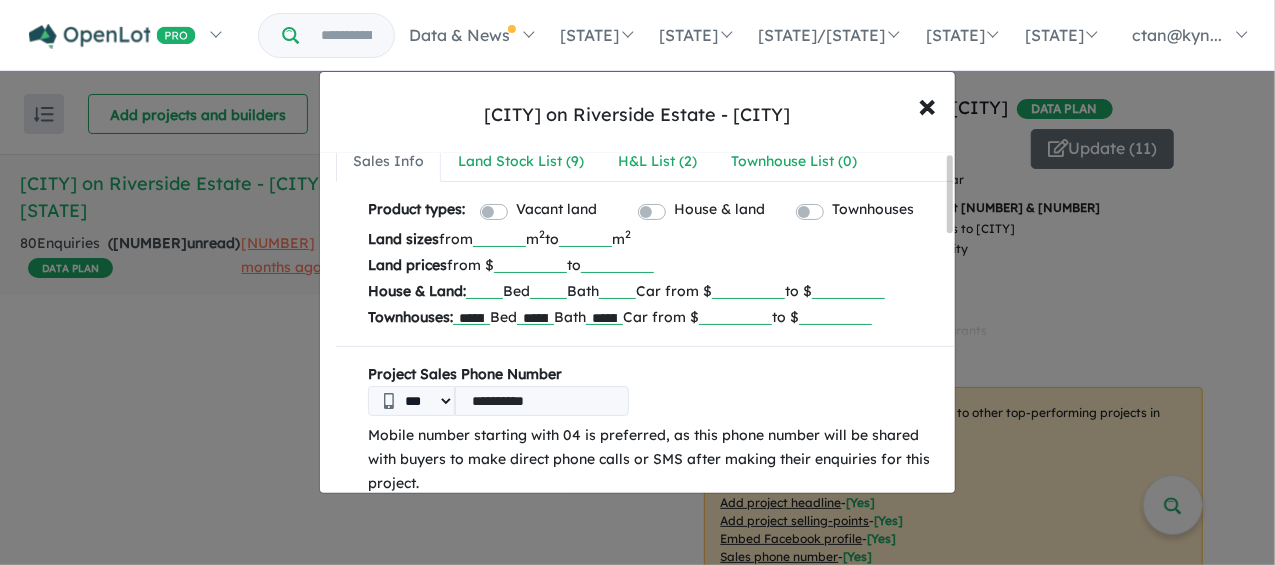 scroll, scrollTop: 100, scrollLeft: 0, axis: vertical 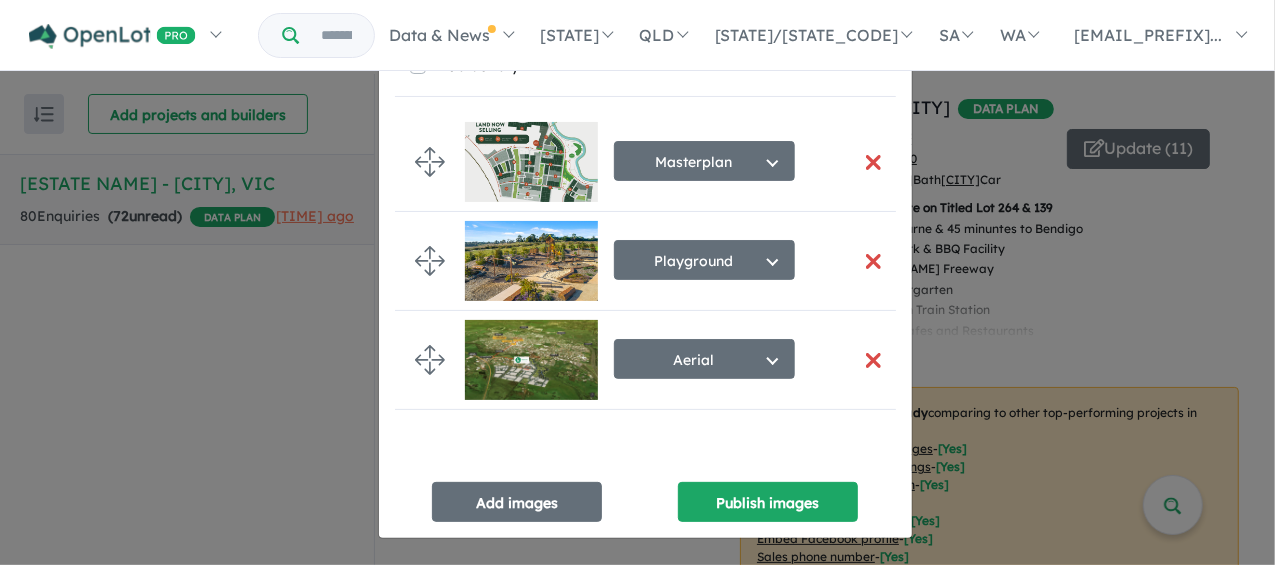 click on "Re-order images × Close Hide Gallery Masterplan Select image tag Aerial Location Map Masterplan Lifestyle Amenities Park Playground Release Map Promotion/Offer Construction Progress Render Streetscape External Façade Kitchen Study Hallway Living Dining Bedroom Ensuite Bathroom Landscaping Backyard Floorplan Other   Playground Select image tag Aerial Location Map Masterplan Lifestyle Amenities Park Playground Release Map Promotion/Offer Construction Progress Render Streetscape External Façade Kitchen Study Hallway Living Dining Bedroom Ensuite Bathroom Landscaping Backyard Floorplan Other   Aerial Select image tag Aerial Location Map Masterplan Lifestyle Amenities Park Playground Release Map Promotion/Offer Construction Progress Render Streetscape External Façade Kitchen Study Hallway Living Dining Bedroom Ensuite Bathroom Landscaping Backyard Floorplan Other   Add images Publish images" at bounding box center [637, 282] 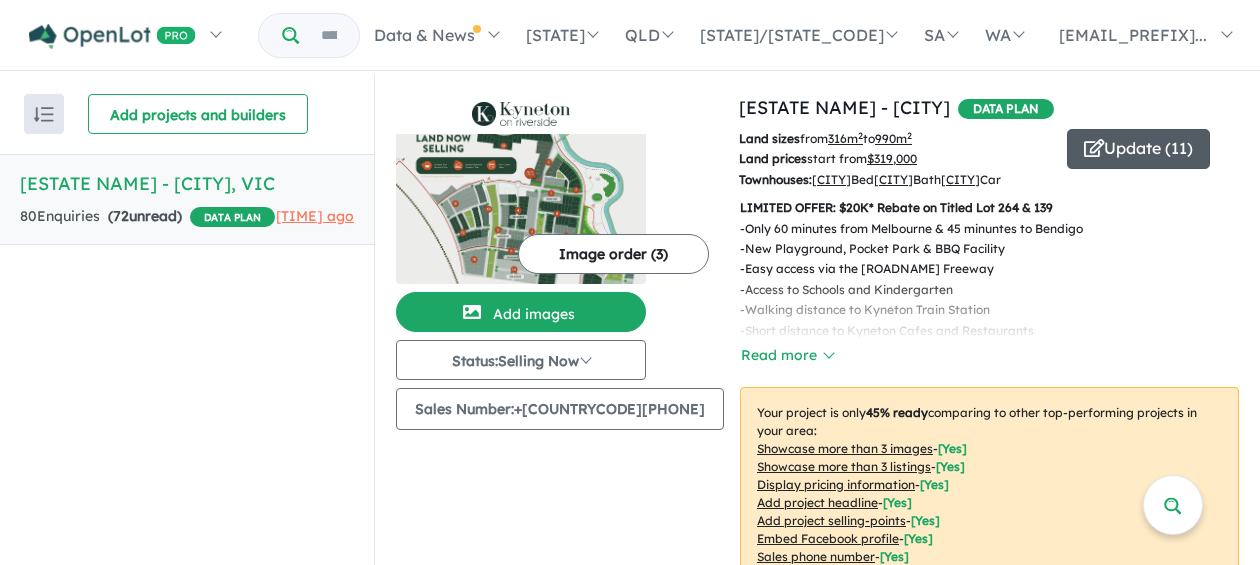 click on "Update ( 11 )" at bounding box center [1138, 149] 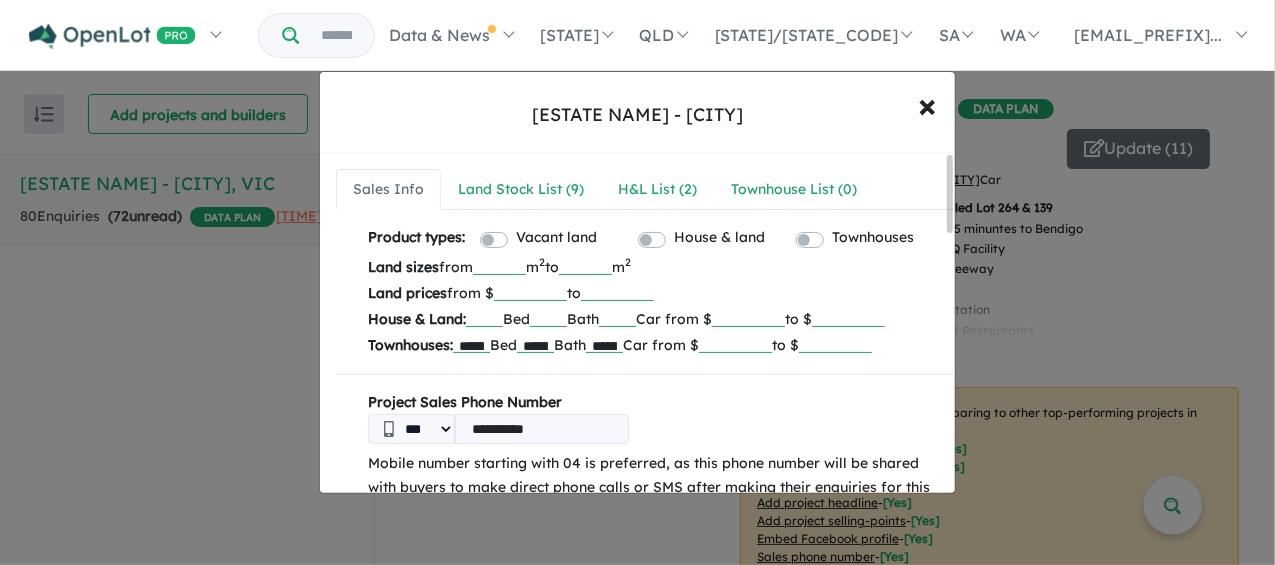 click at bounding box center (484, 317) 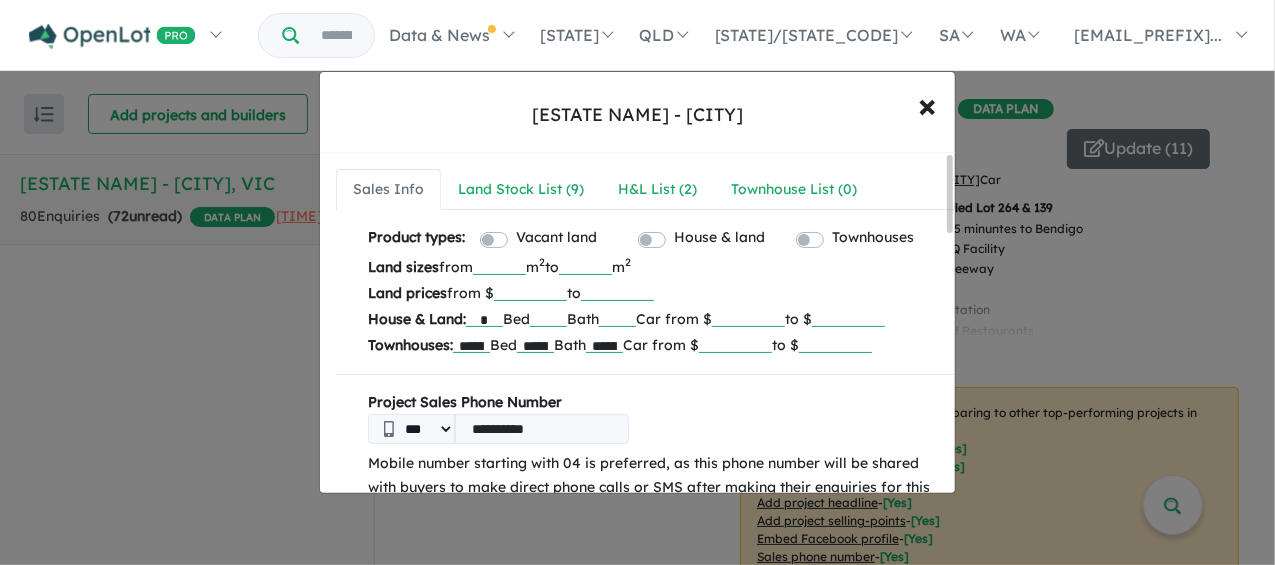 type on "*" 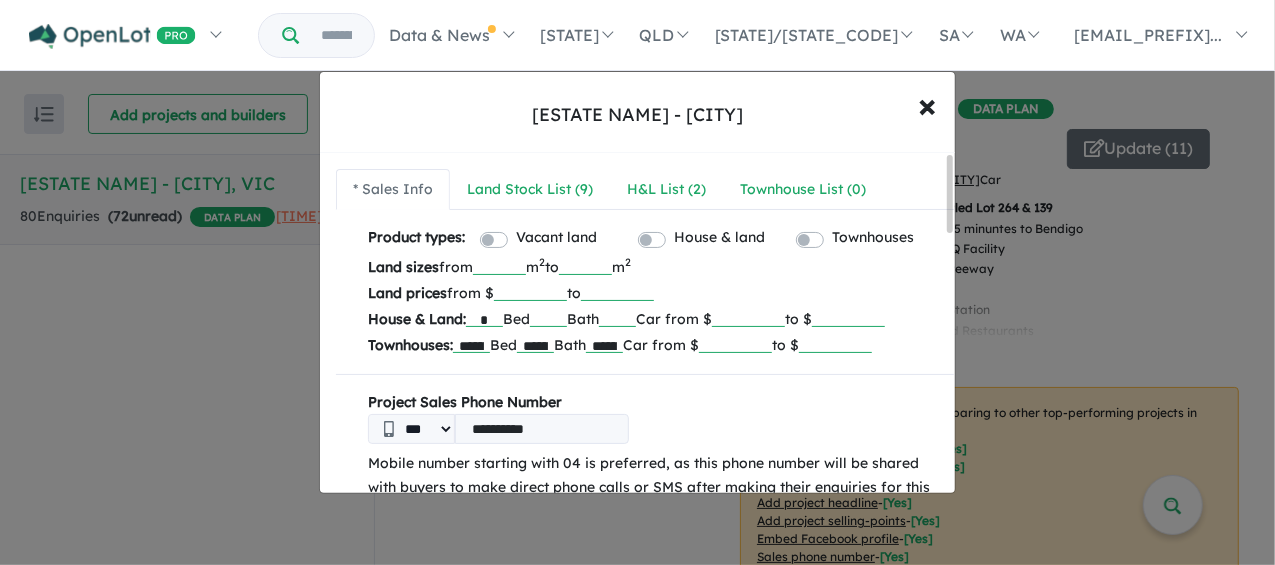 click at bounding box center [617, 317] 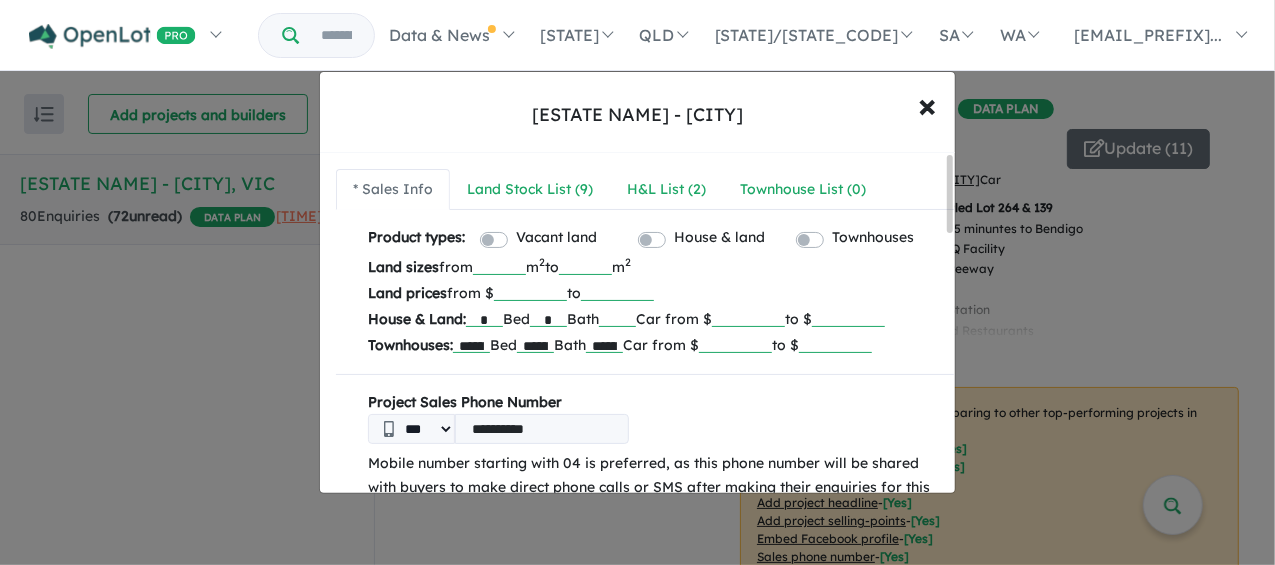 type on "*" 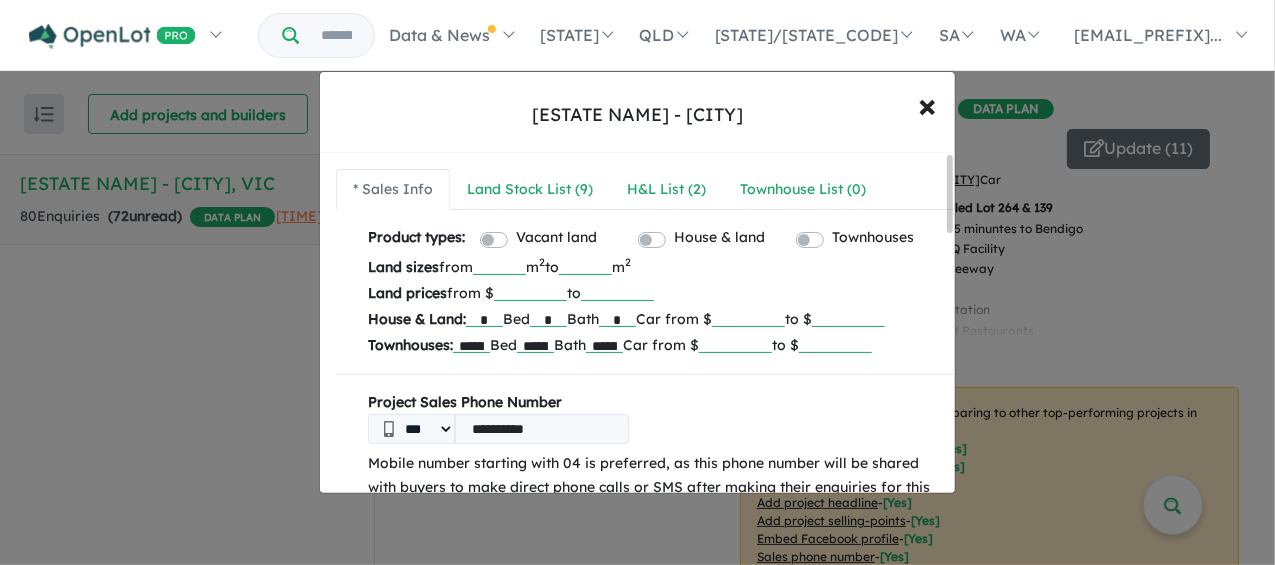 type on "*" 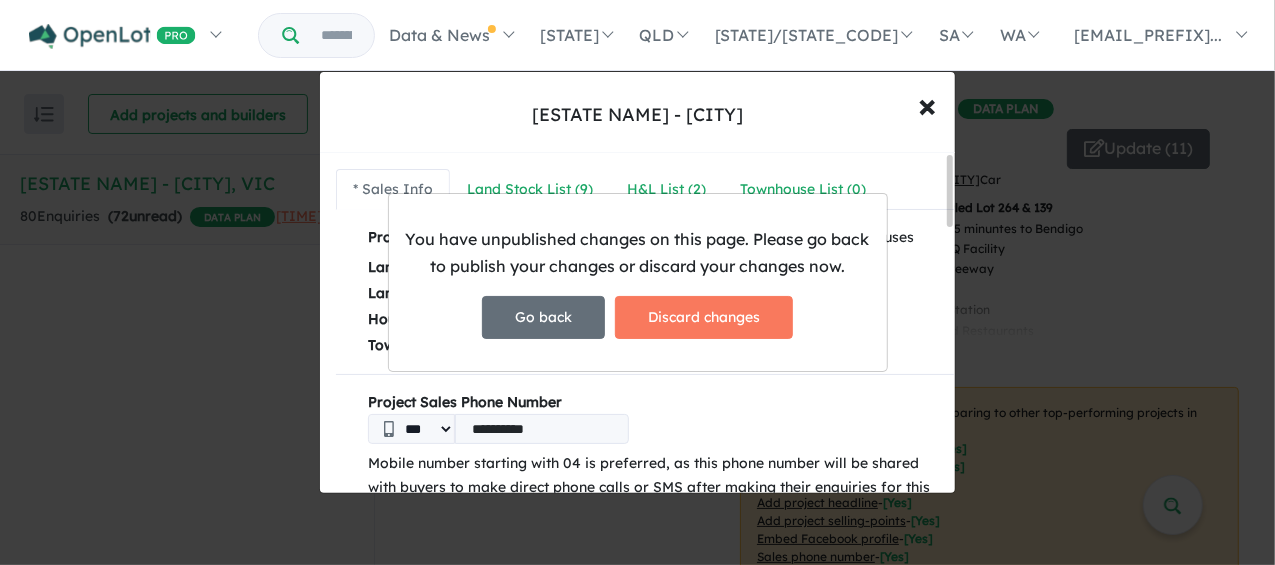 click on "Go back" at bounding box center [543, 317] 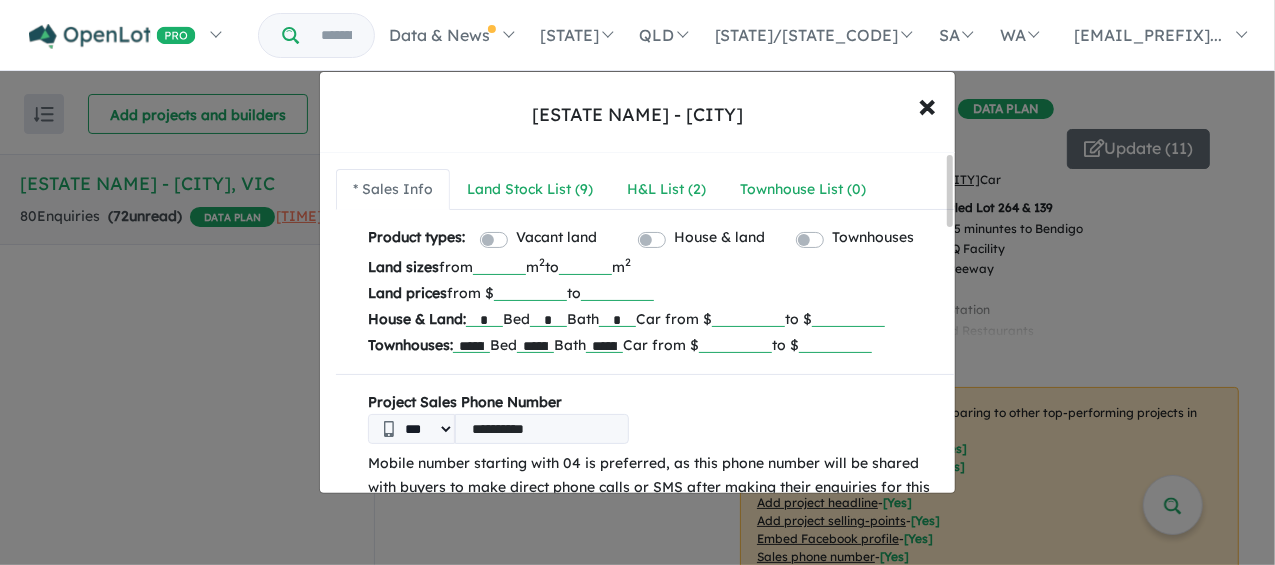 click at bounding box center [748, 317] 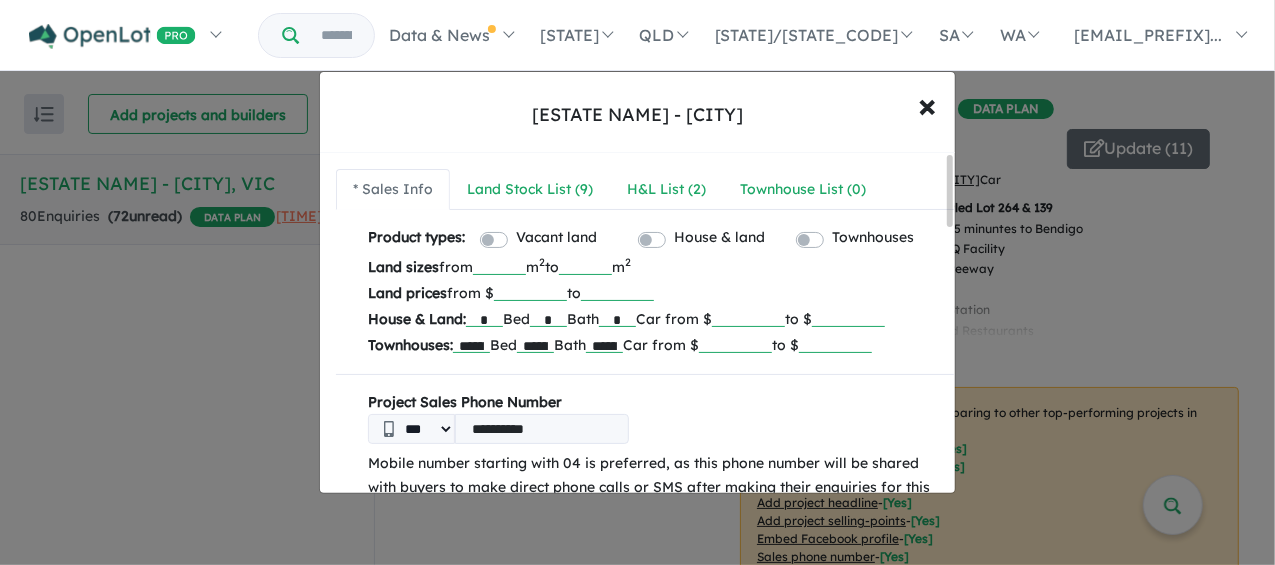 type on "******" 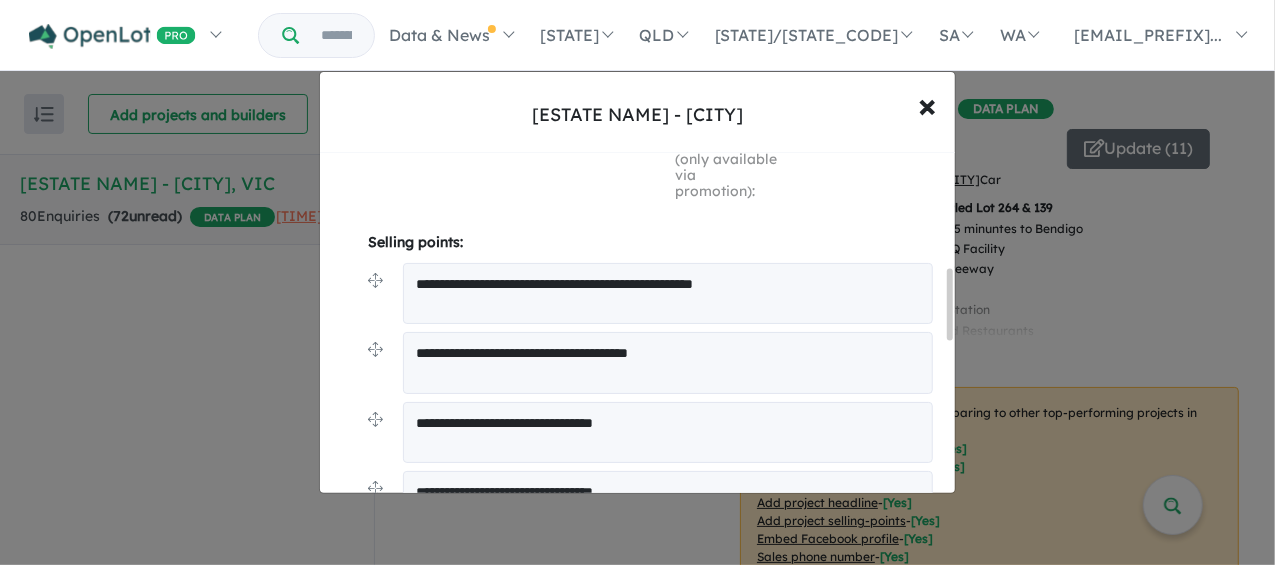 scroll, scrollTop: 600, scrollLeft: 0, axis: vertical 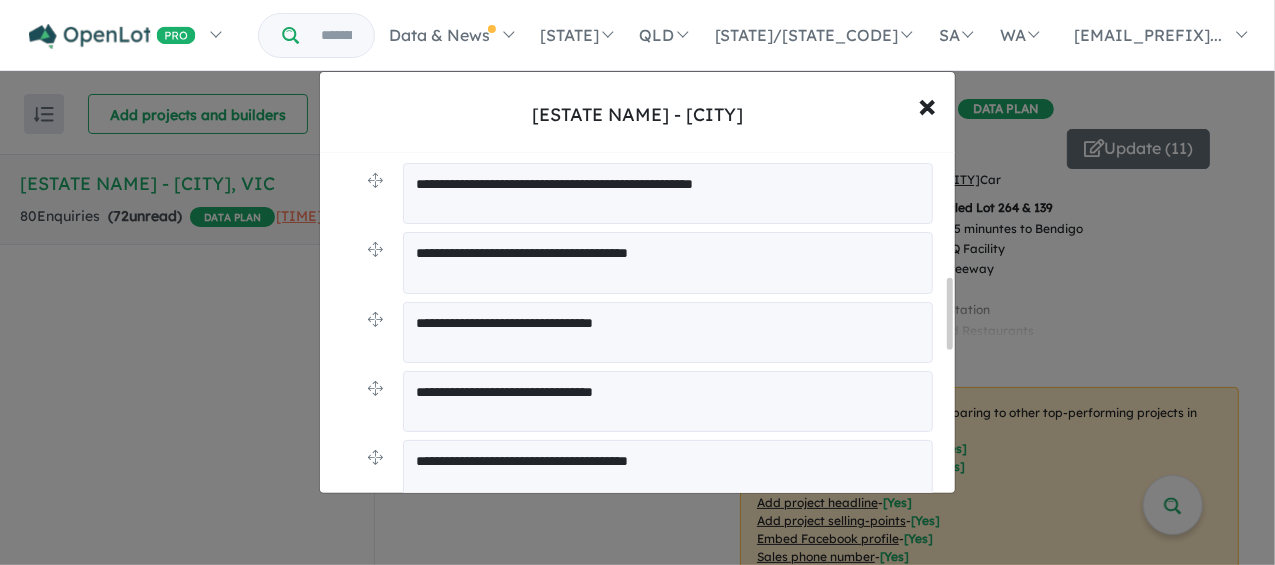 click on "**********" at bounding box center [668, 262] 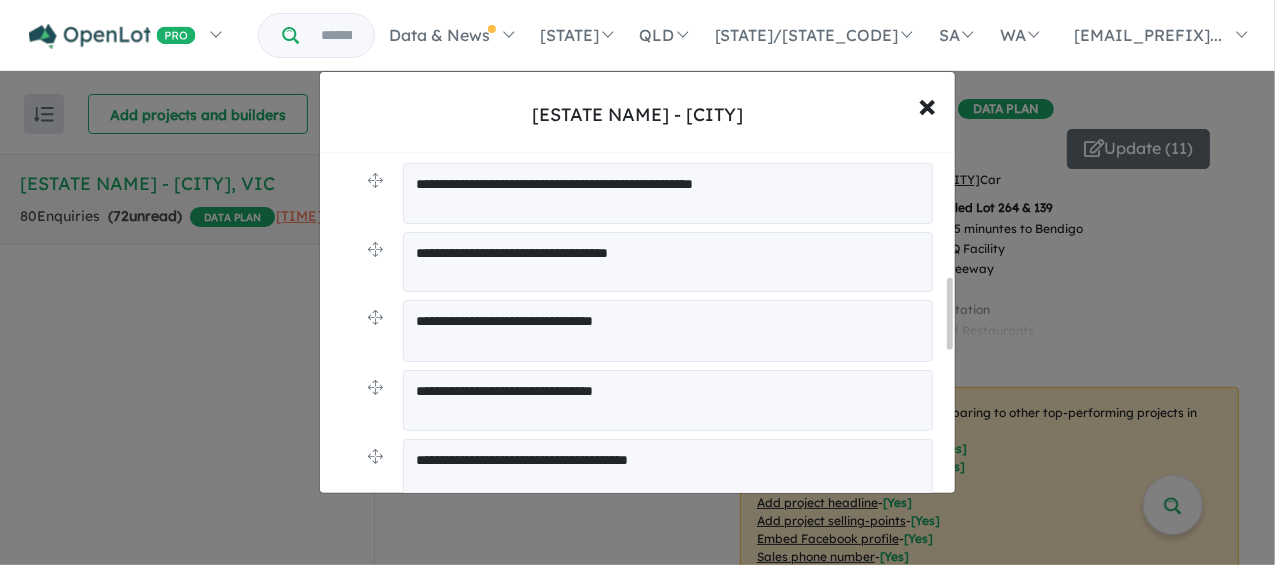 click on "**********" at bounding box center (668, 262) 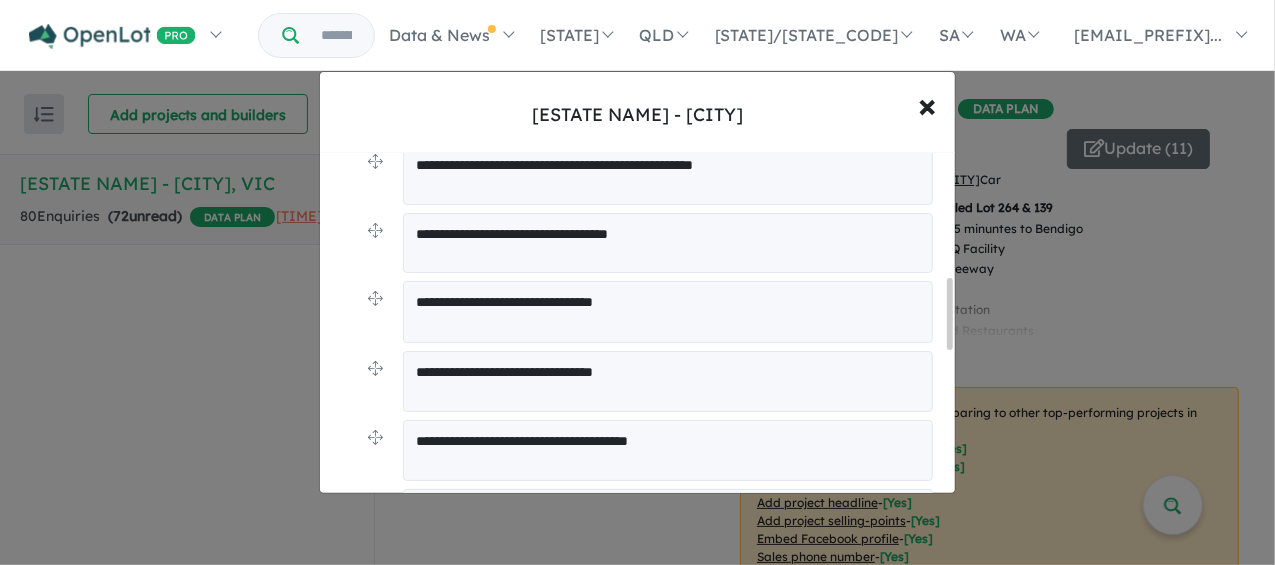 scroll, scrollTop: 600, scrollLeft: 0, axis: vertical 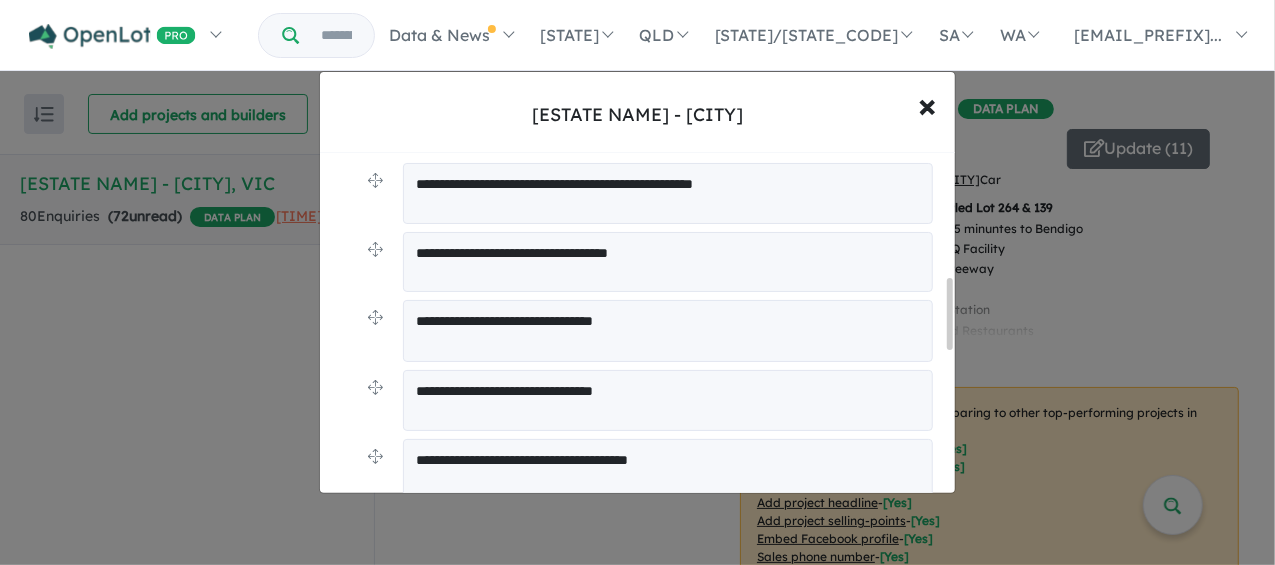 click on "**********" at bounding box center (668, 262) 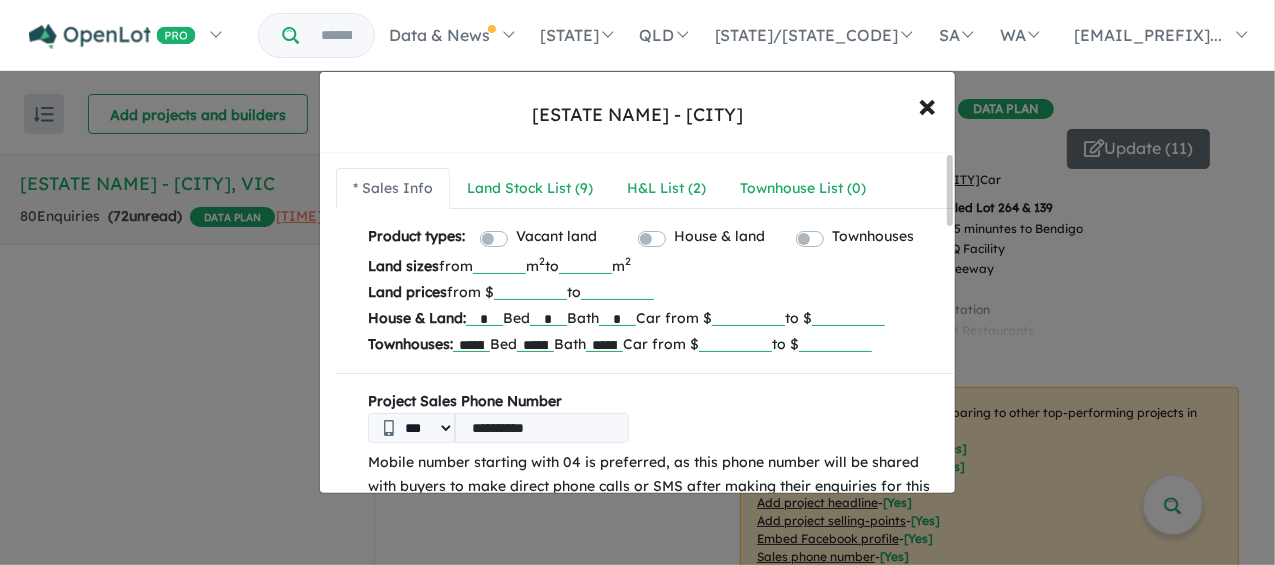 scroll, scrollTop: 0, scrollLeft: 0, axis: both 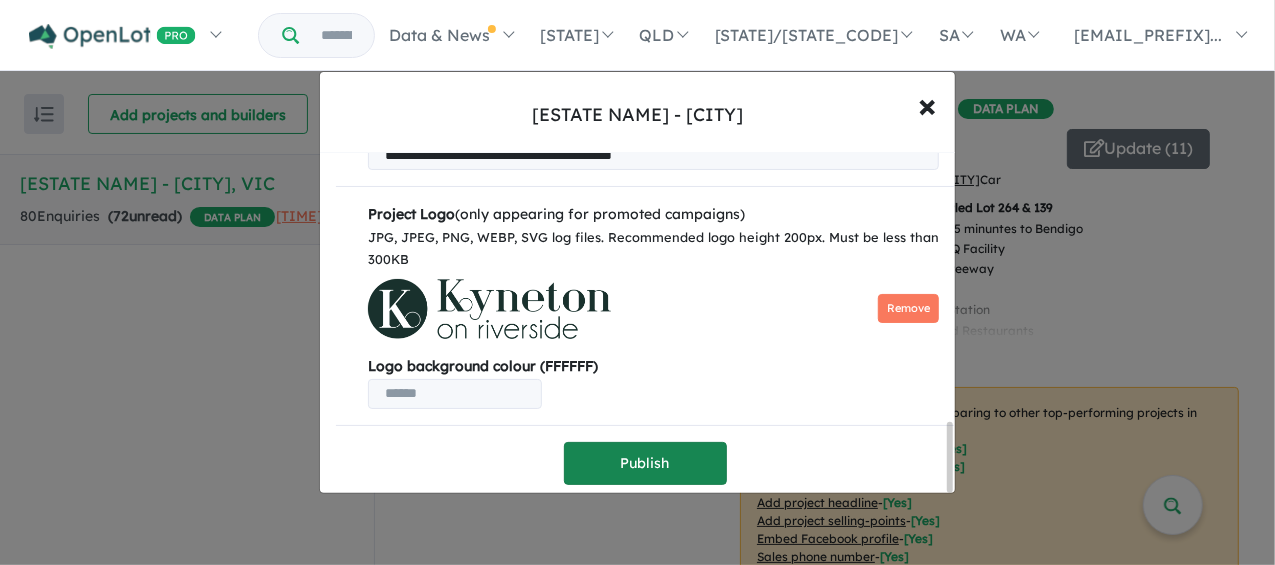 type on "**********" 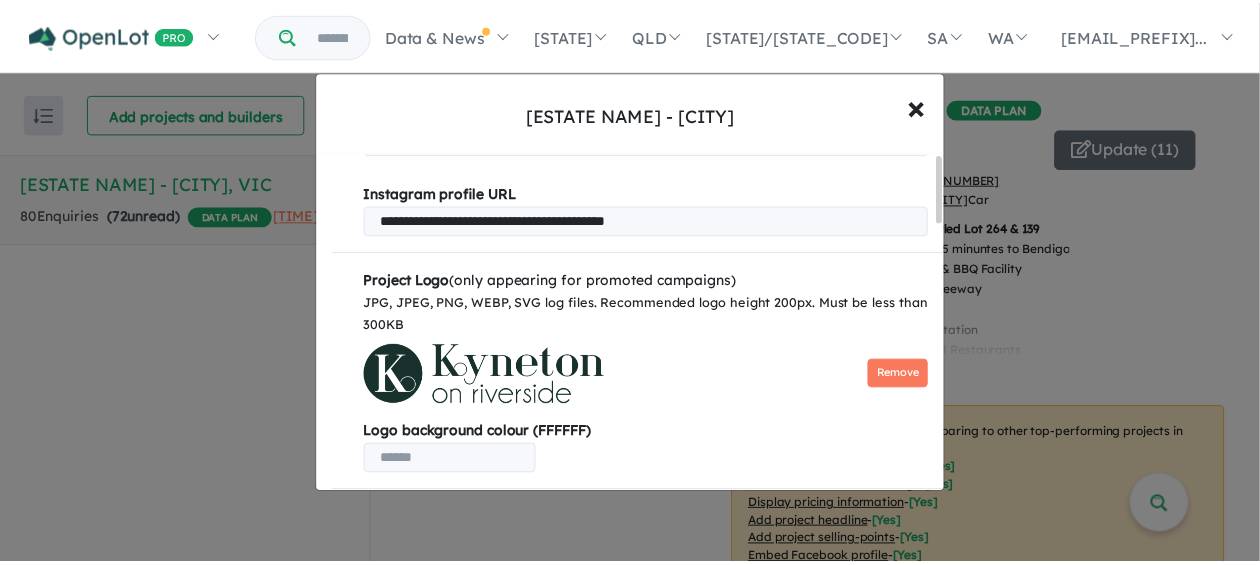 scroll, scrollTop: 0, scrollLeft: 0, axis: both 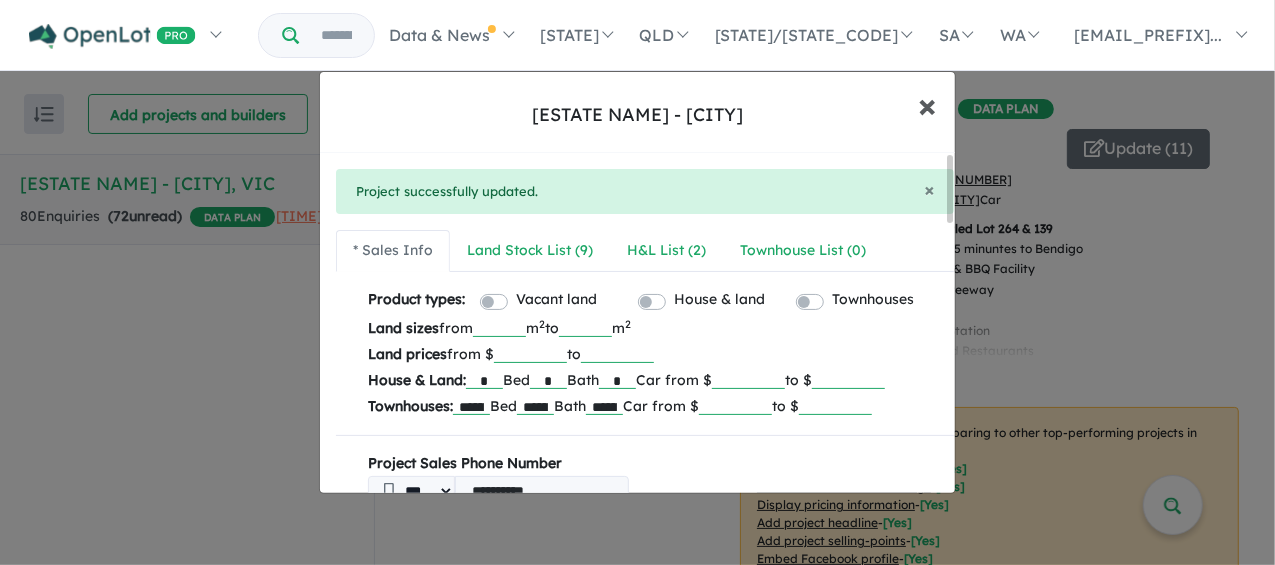 click on "×" at bounding box center [927, 104] 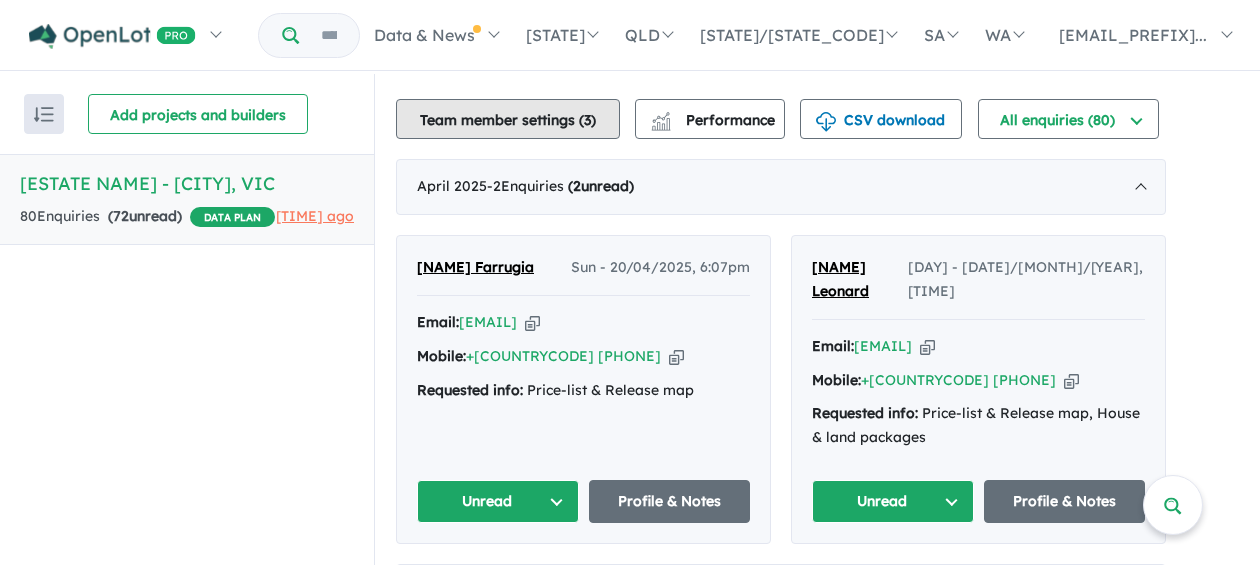 scroll, scrollTop: 700, scrollLeft: 0, axis: vertical 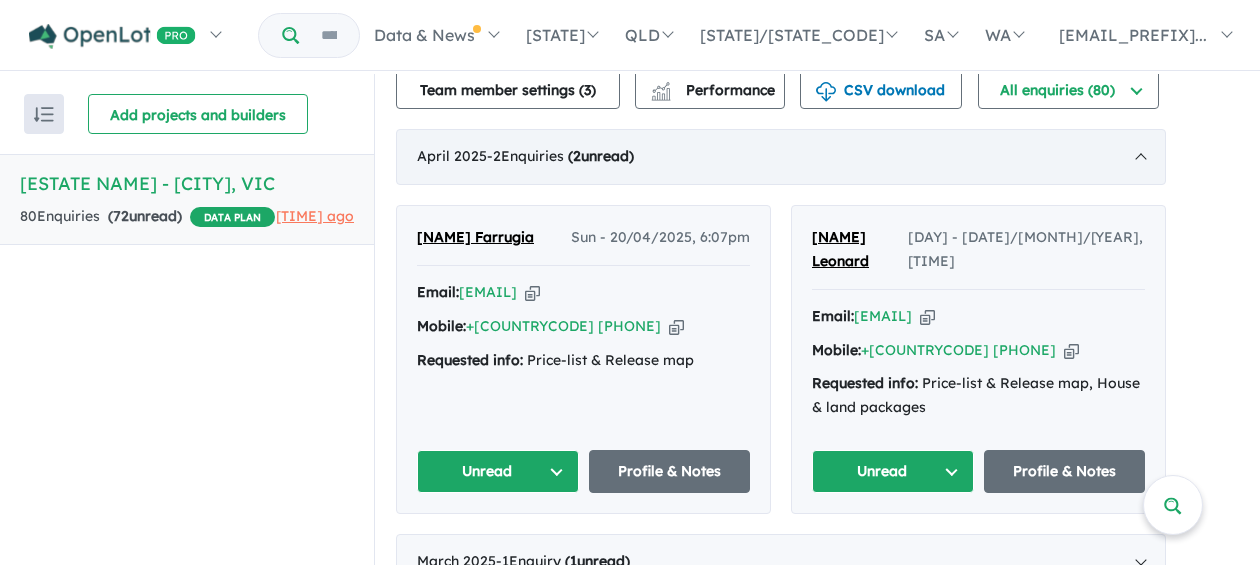 click on "( 2  unread)" at bounding box center (601, 156) 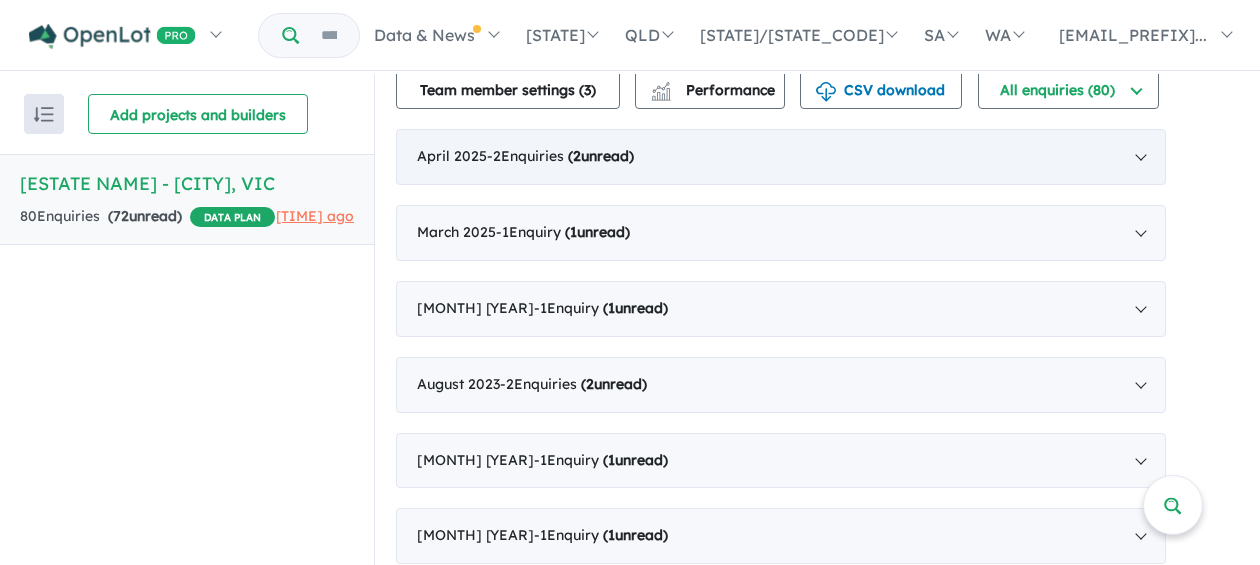 click on "( 2  unread)" at bounding box center [601, 156] 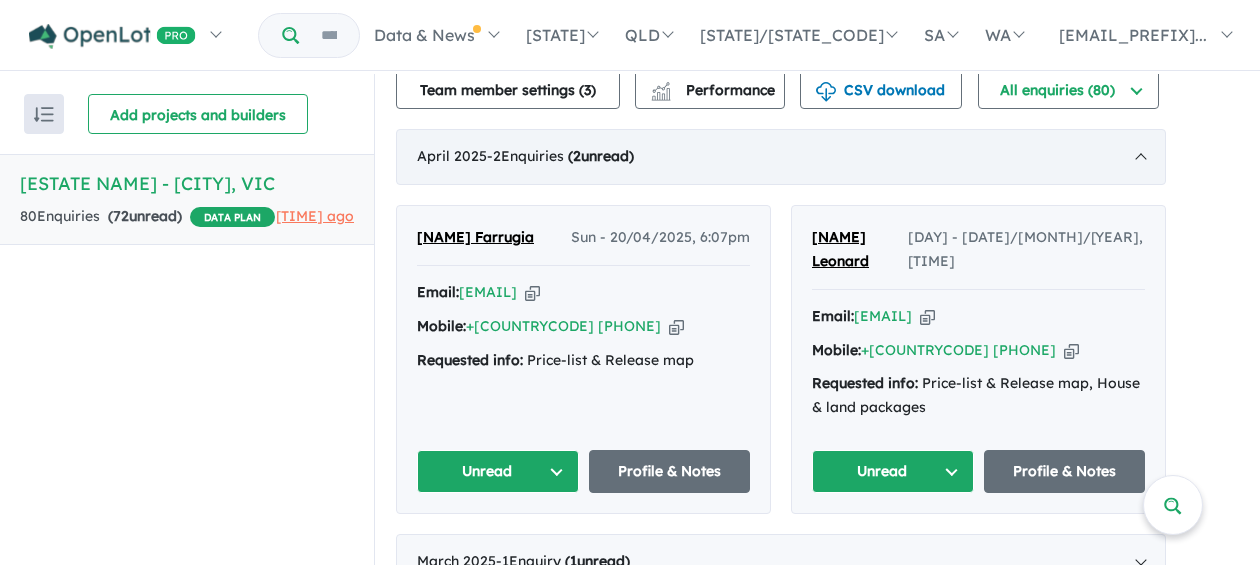 scroll, scrollTop: 2, scrollLeft: 0, axis: vertical 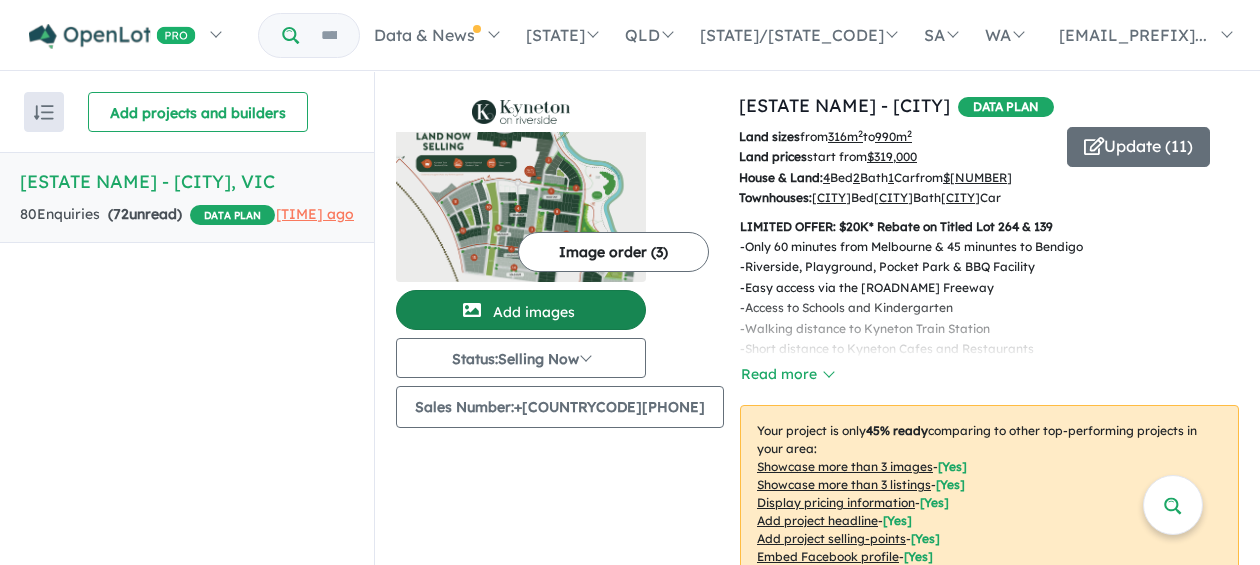 click on "Add images" at bounding box center (521, 310) 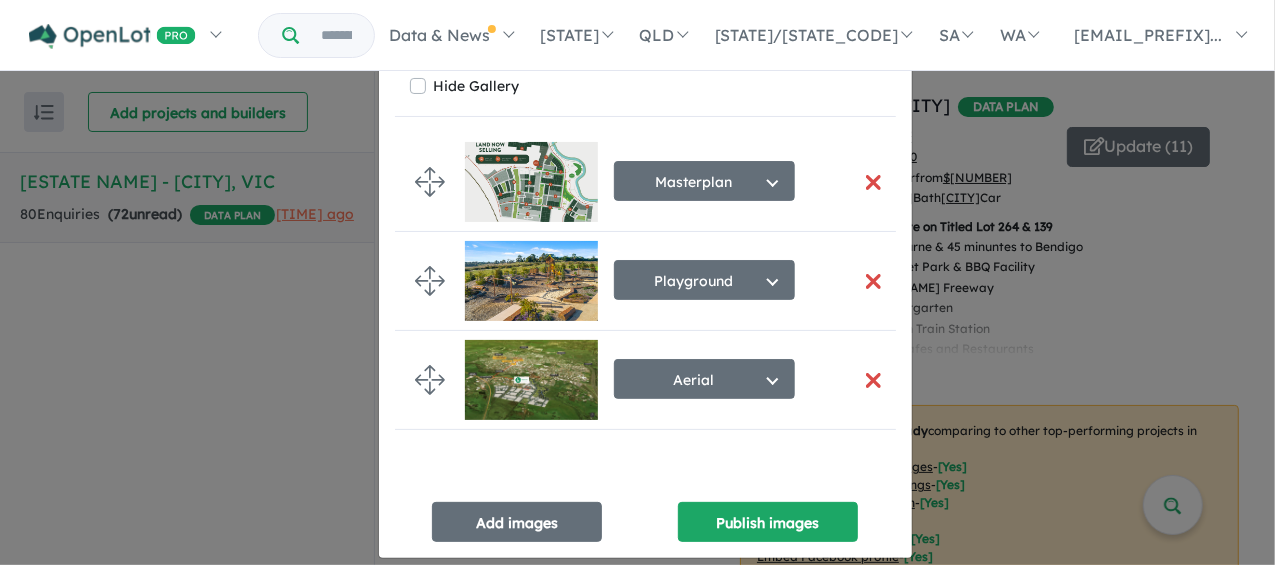 scroll, scrollTop: 64, scrollLeft: 0, axis: vertical 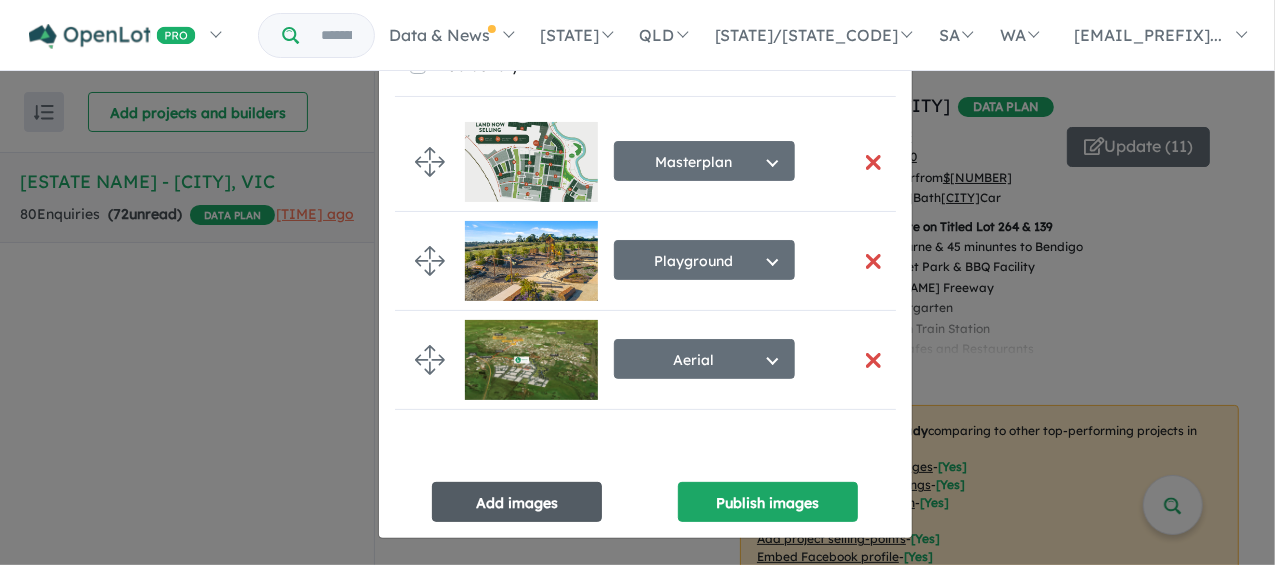 click on "Add images" at bounding box center [517, 502] 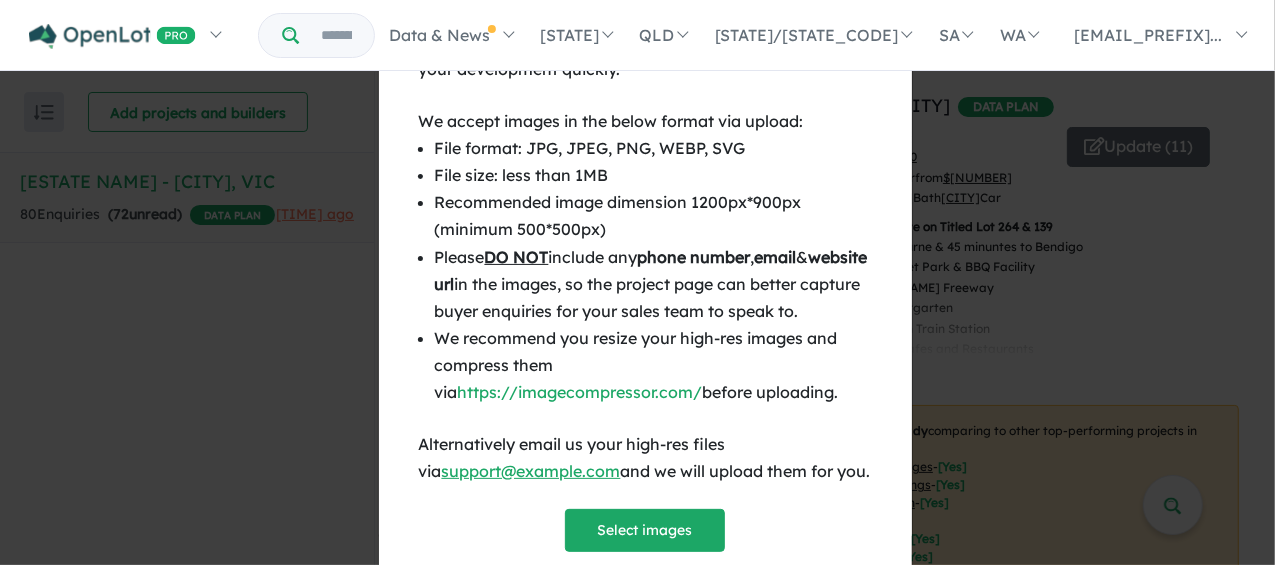 scroll, scrollTop: 116, scrollLeft: 0, axis: vertical 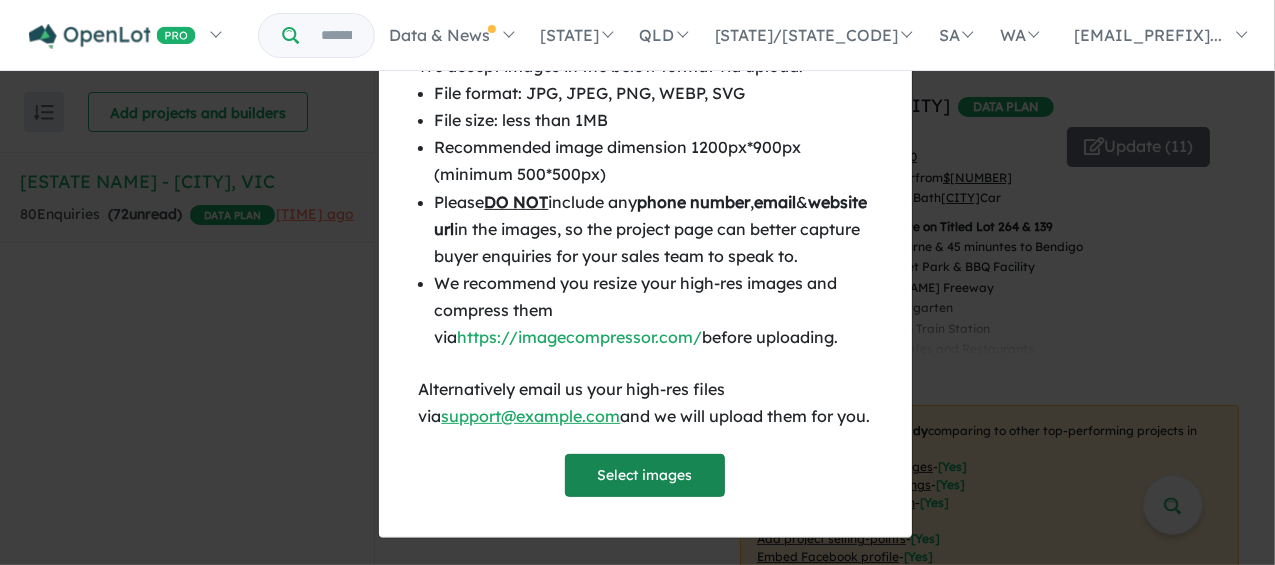 click on "Select images" at bounding box center [645, 475] 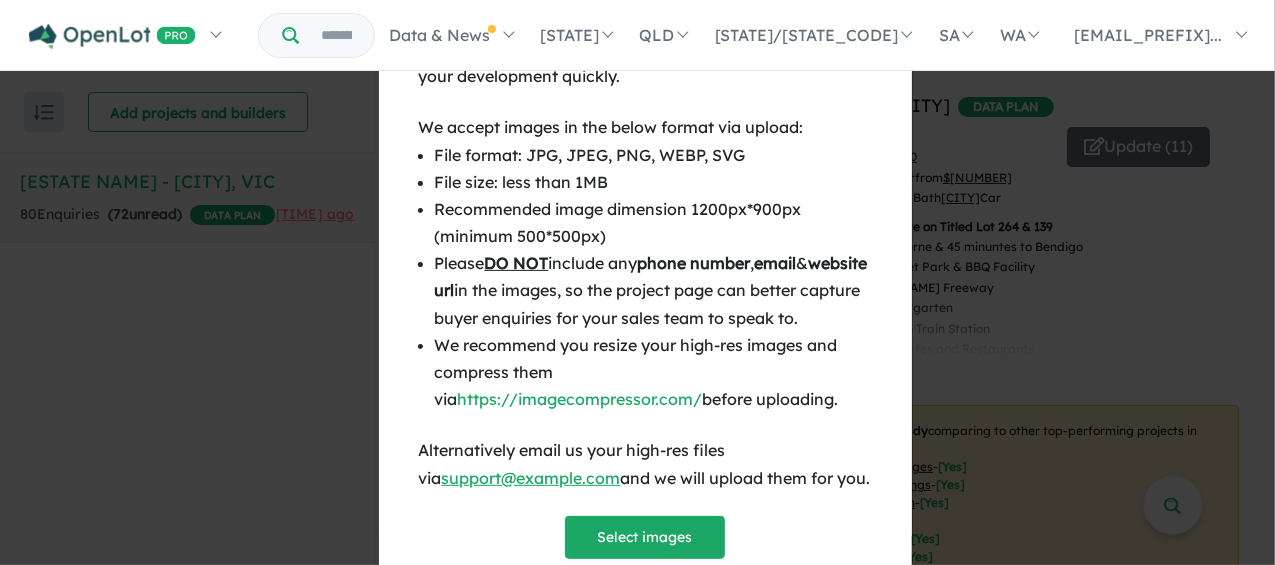 scroll, scrollTop: 178, scrollLeft: 0, axis: vertical 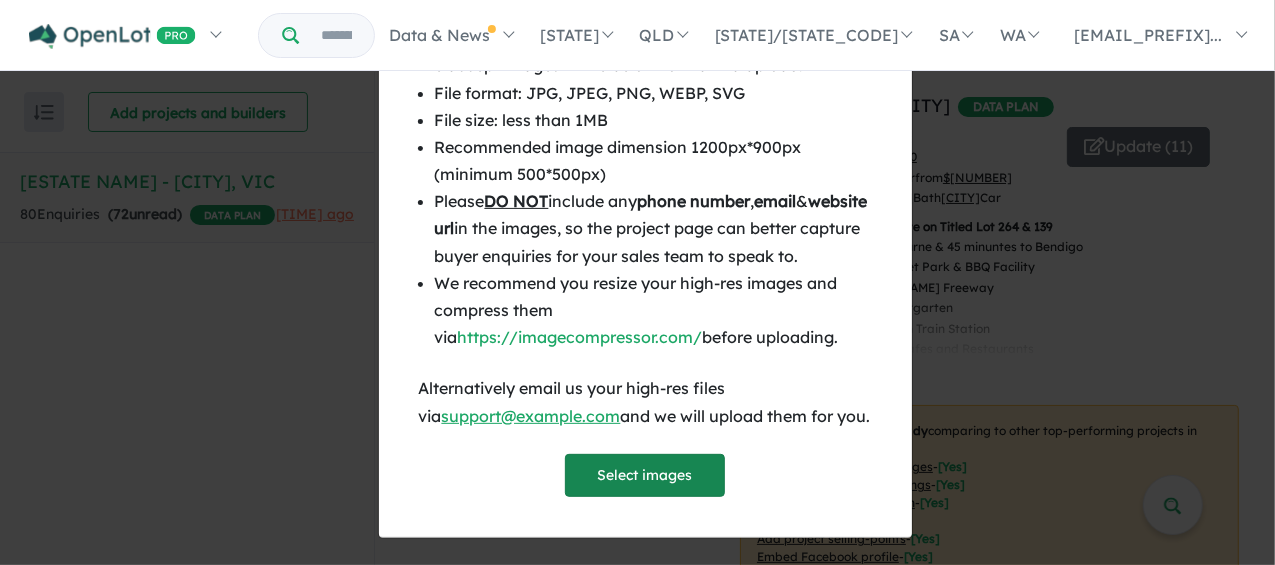 click on "Select images" at bounding box center (645, 475) 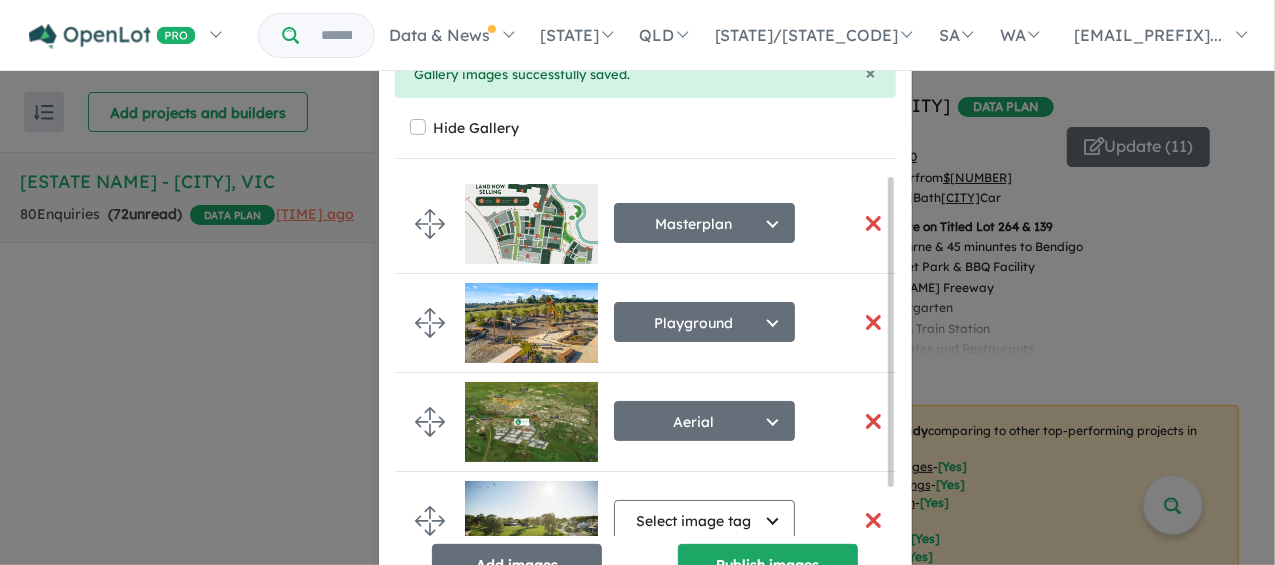 scroll, scrollTop: 81, scrollLeft: 0, axis: vertical 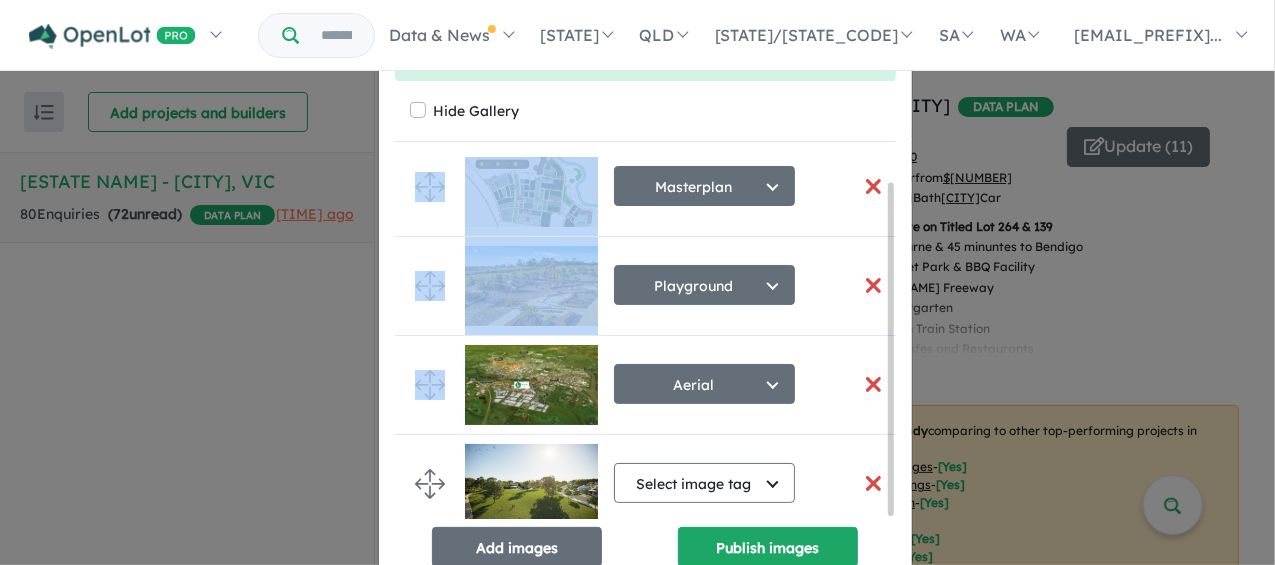 drag, startPoint x: 888, startPoint y: 320, endPoint x: 892, endPoint y: 422, distance: 102.0784 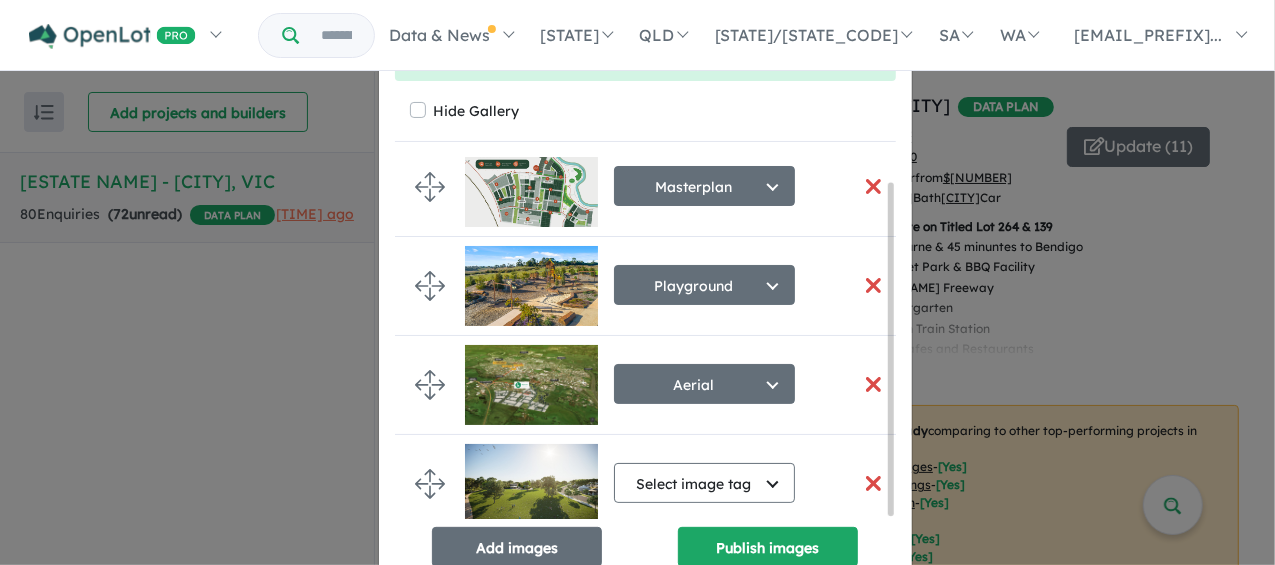 click on "× Gallery images successfully saved. Hide Gallery Masterplan Select image tag Aerial Location Map Masterplan Lifestyle Amenities Park Playground Release Map Promotion/Offer Construction Progress Render Streetscape External Façade Kitchen Study Hallway Living Dining Bedroom Ensuite Bathroom Landscaping Backyard Floorplan Other   Playground Select image tag Aerial Location Map Masterplan Lifestyle Amenities Park Playground Release Map Promotion/Offer Construction Progress Render Streetscape External Façade Kitchen Study Hallway Living Dining Bedroom Ensuite Bathroom Landscaping Backyard Floorplan Other   Aerial Select image tag Aerial Location Map Masterplan Lifestyle Amenities Park Playground Release Map Promotion/Offer Construction Progress Render Streetscape External Façade Kitchen Study Hallway Living Dining Bedroom Ensuite Bathroom Landscaping Backyard Floorplan Other   Select image tag Select image tag Aerial Location Map Masterplan Lifestyle Amenities Park Playground Release Map Promotion/Offer" at bounding box center (645, 301) 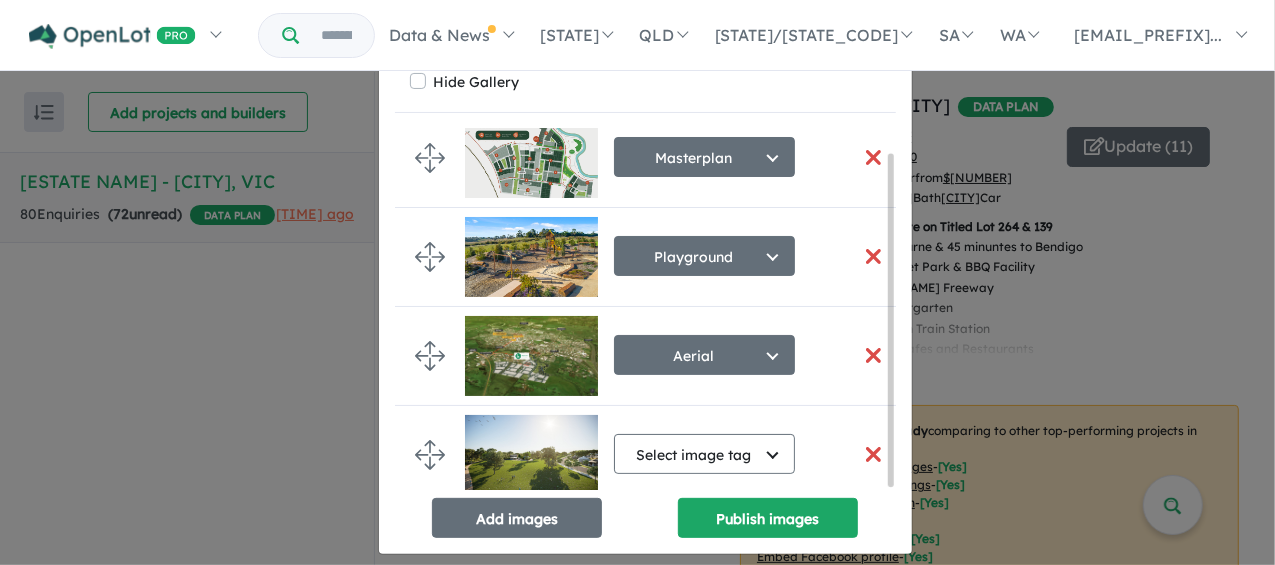 scroll, scrollTop: 126, scrollLeft: 0, axis: vertical 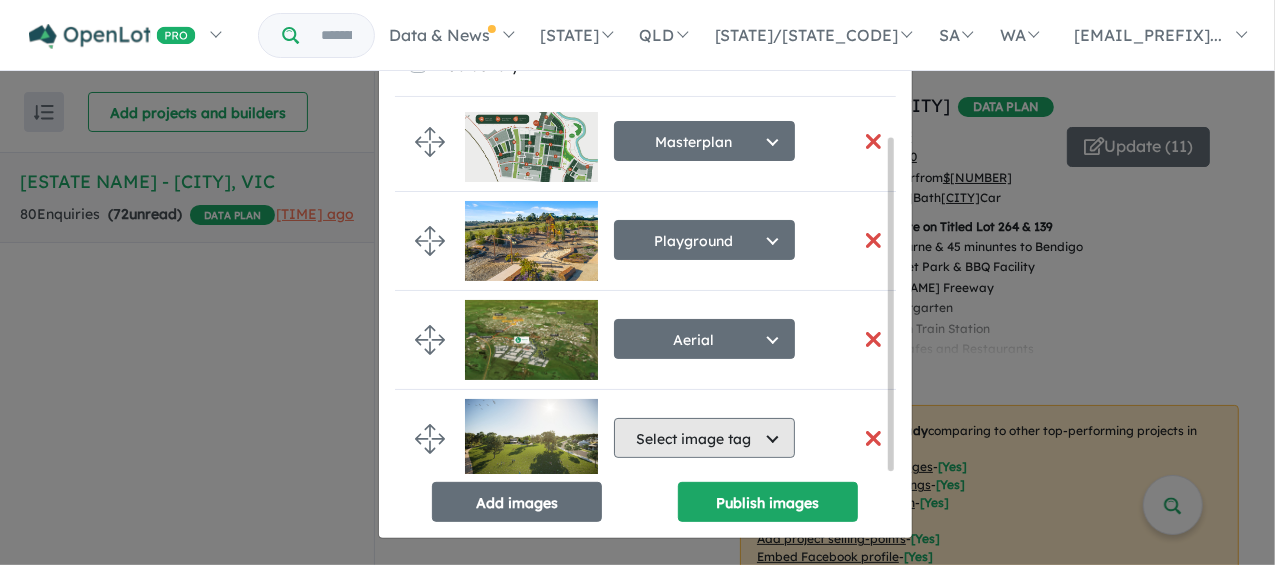 click on "Select image tag" at bounding box center [704, 438] 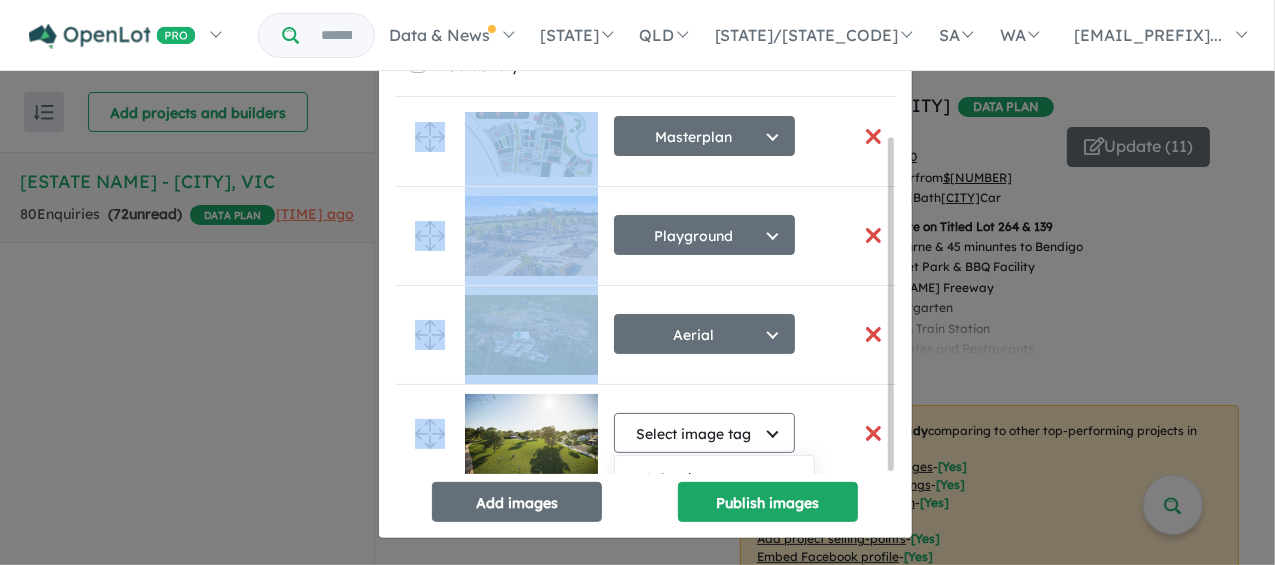 drag, startPoint x: 891, startPoint y: 414, endPoint x: 894, endPoint y: 463, distance: 49.09175 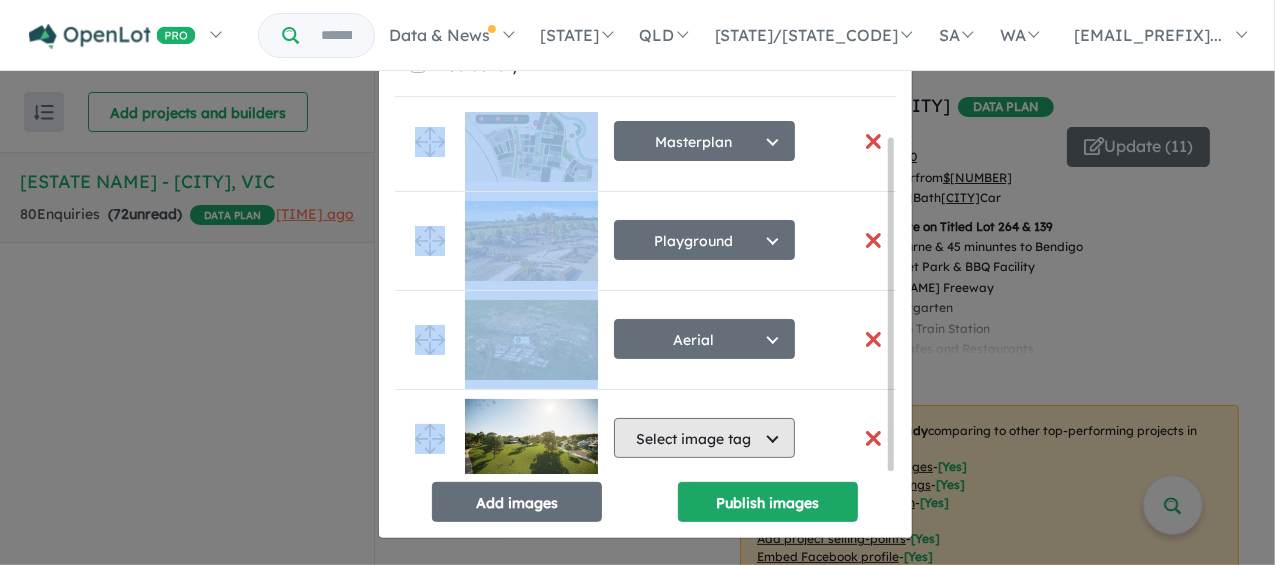 drag, startPoint x: 894, startPoint y: 463, endPoint x: 746, endPoint y: 431, distance: 151.41995 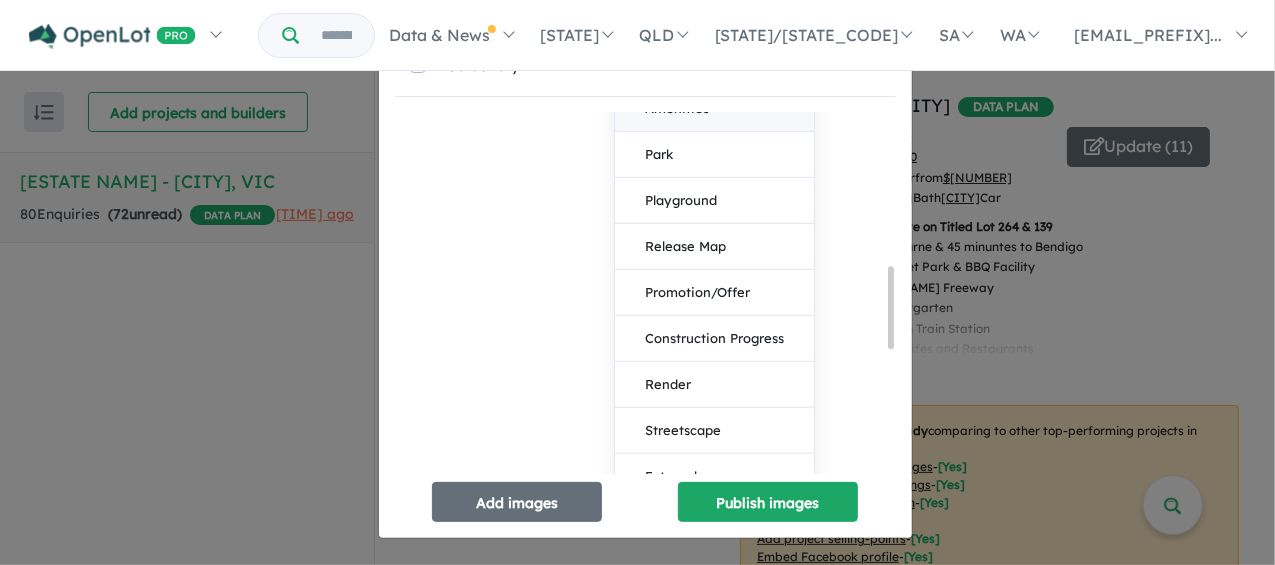 scroll, scrollTop: 725, scrollLeft: 0, axis: vertical 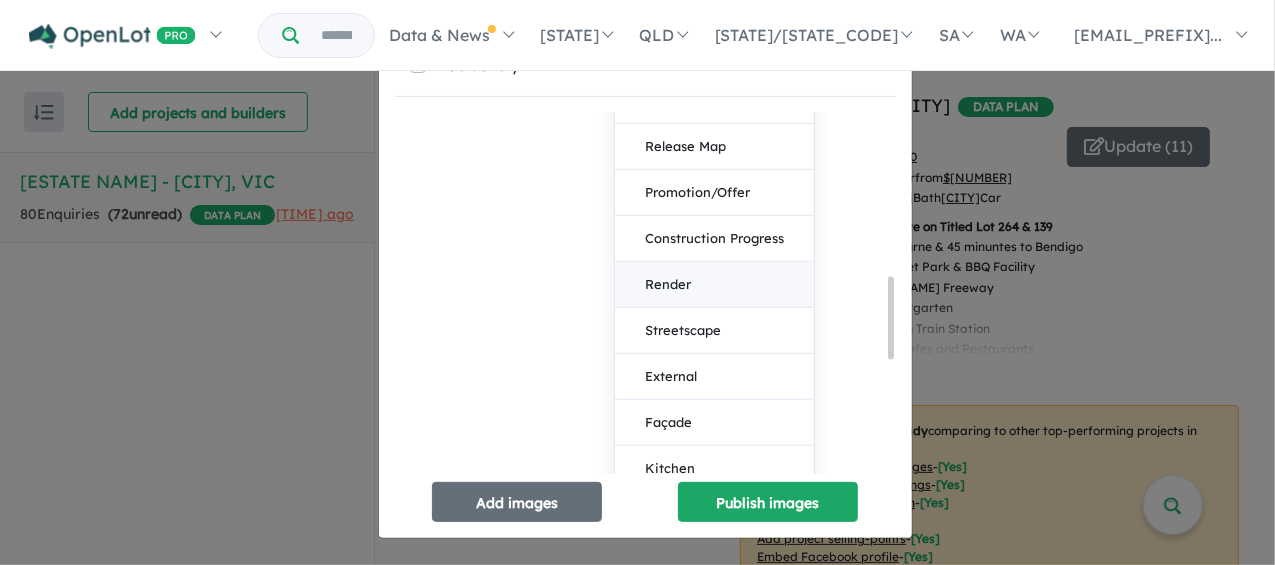 click on "Render" at bounding box center [714, 285] 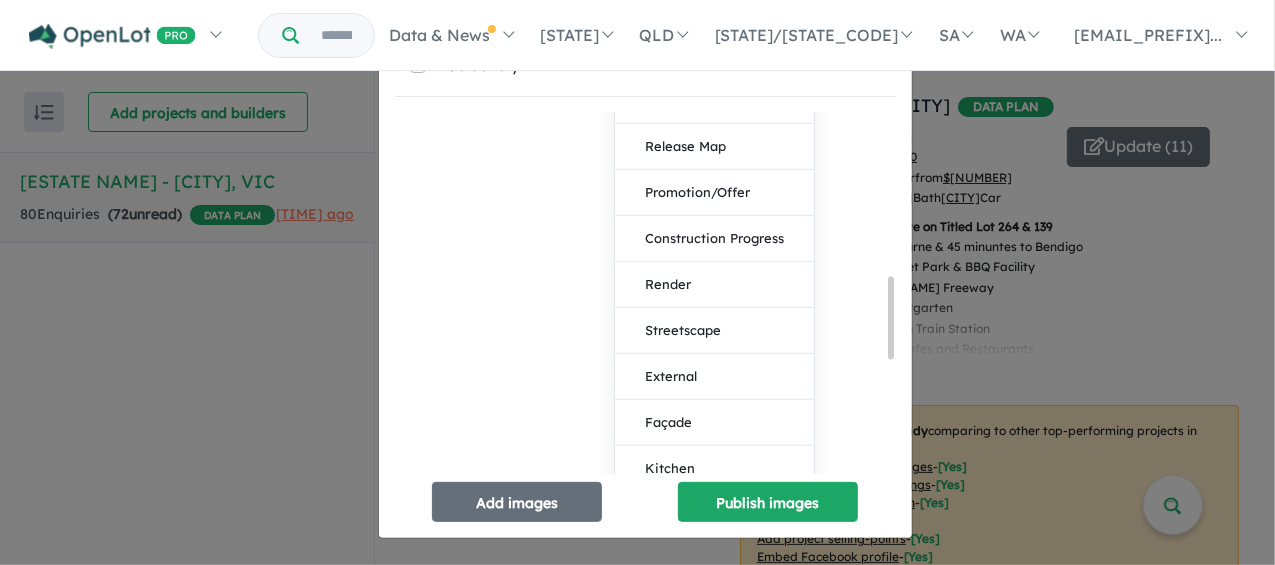 scroll, scrollTop: 25, scrollLeft: 0, axis: vertical 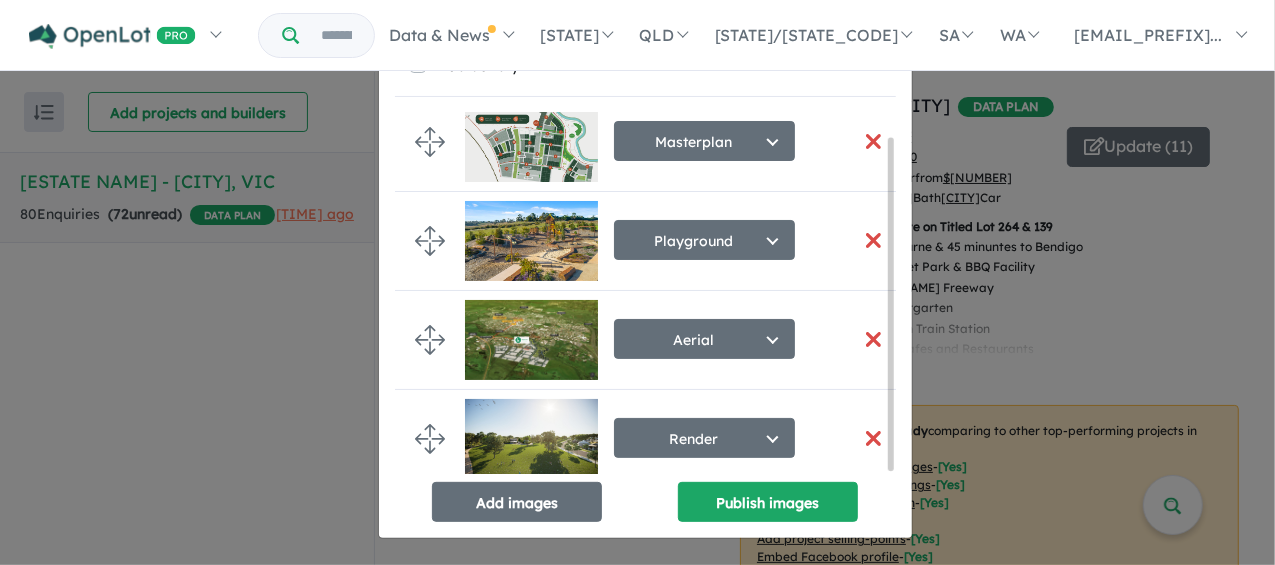 drag, startPoint x: 885, startPoint y: 433, endPoint x: 878, endPoint y: 453, distance: 21.189621 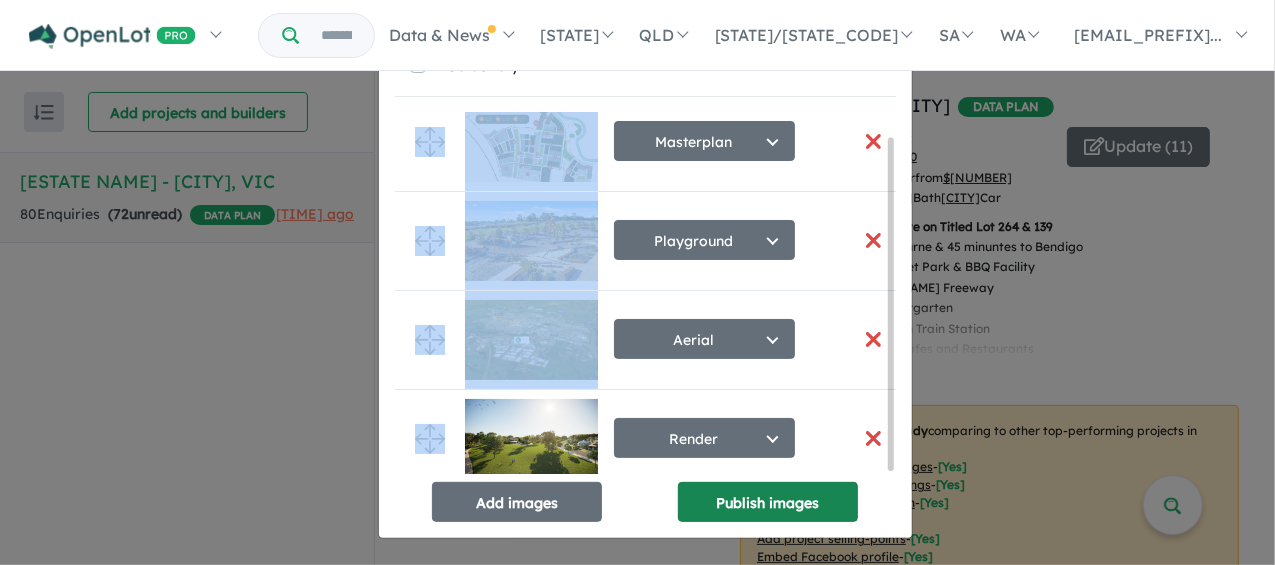 click on "Publish images" at bounding box center [768, 502] 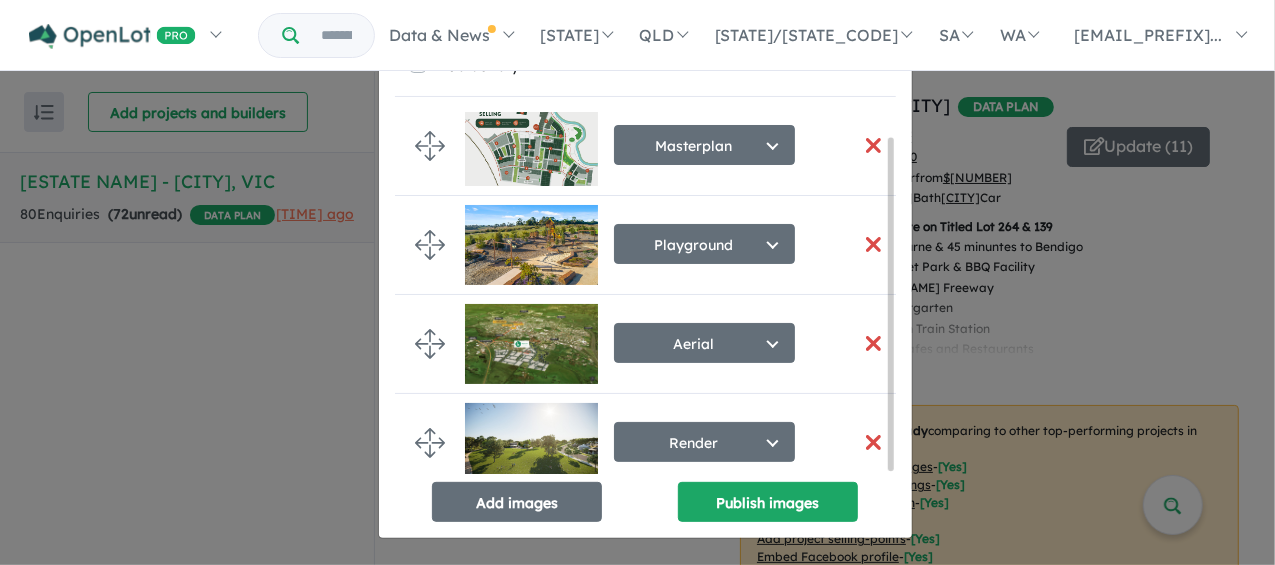 scroll, scrollTop: 25, scrollLeft: 0, axis: vertical 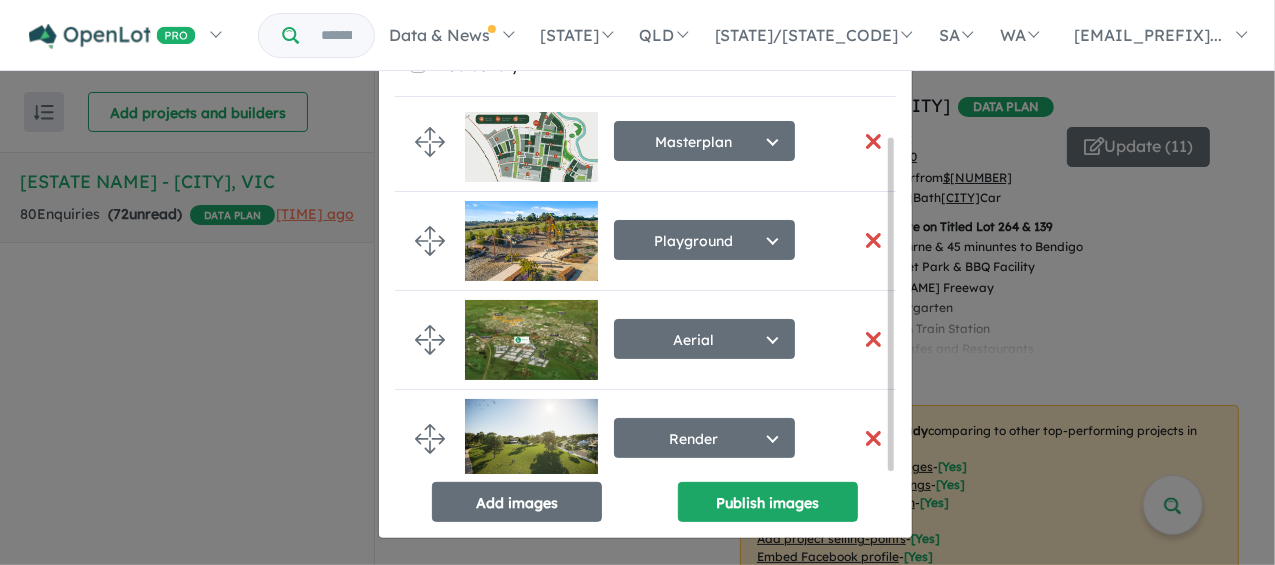 click on "Re-order images × Close × Image order successfully saved Hide Gallery Masterplan Select image tag Aerial Location Map Masterplan Lifestyle Amenities Park Playground Release Map Promotion/Offer Construction Progress Render Streetscape External Façade Kitchen Study Hallway Living Dining Bedroom Ensuite Bathroom Landscaping Backyard Floorplan Other   Playground Select image tag Aerial Location Map Masterplan Lifestyle Amenities Park Playground Release Map Promotion/Offer Construction Progress Render Streetscape External Façade Kitchen Study Hallway Living Dining Bedroom Ensuite Bathroom Landscaping Backyard Floorplan Other   Aerial Select image tag Aerial Location Map Masterplan Lifestyle Amenities Park Playground Release Map Promotion/Offer Construction Progress Render Streetscape External Façade Kitchen Study Hallway Living Dining Bedroom Ensuite Bathroom Landscaping Backyard Floorplan Other   Render Select image tag Aerial Location Map Masterplan Lifestyle Amenities Park Playground Release Map Render" at bounding box center [637, 282] 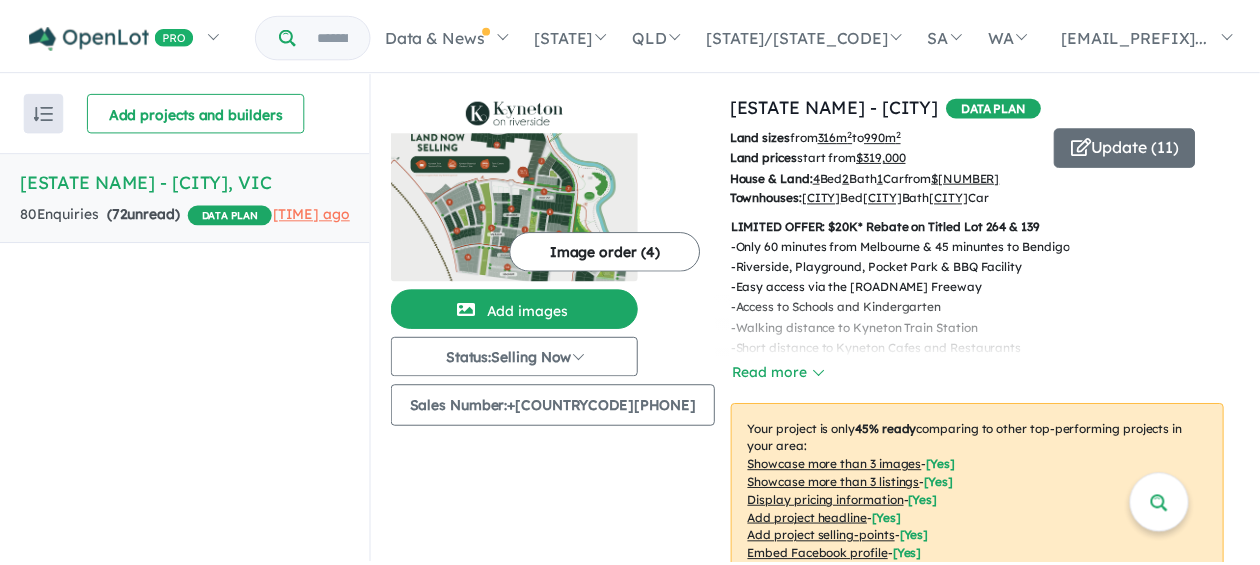 scroll, scrollTop: 21, scrollLeft: 0, axis: vertical 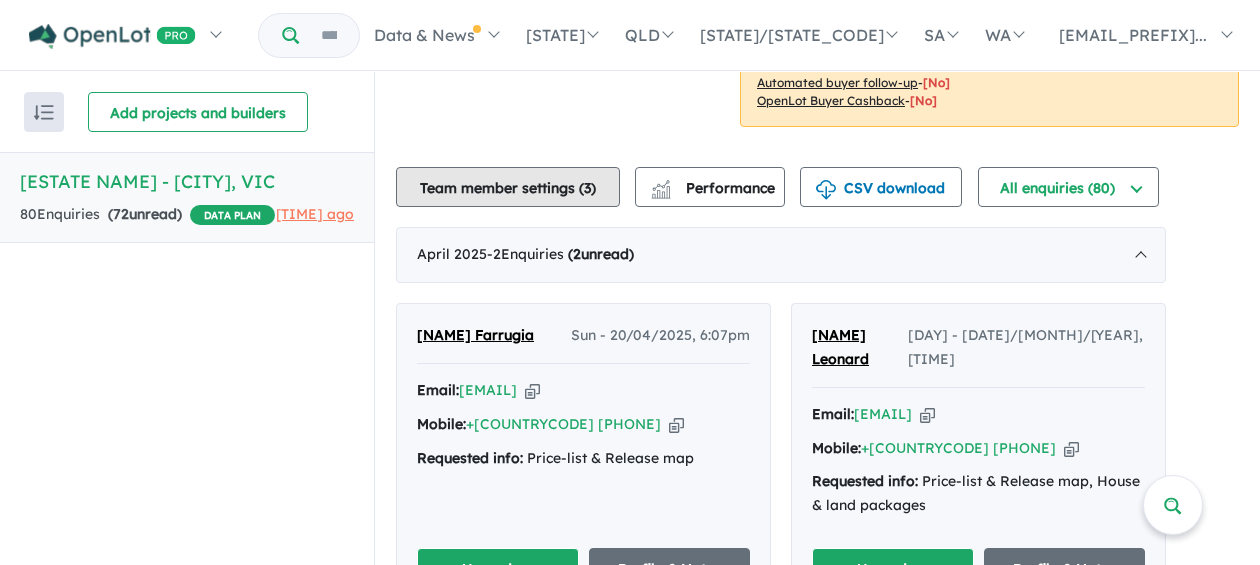 click on "Team member settings ( 3 )" at bounding box center [508, 187] 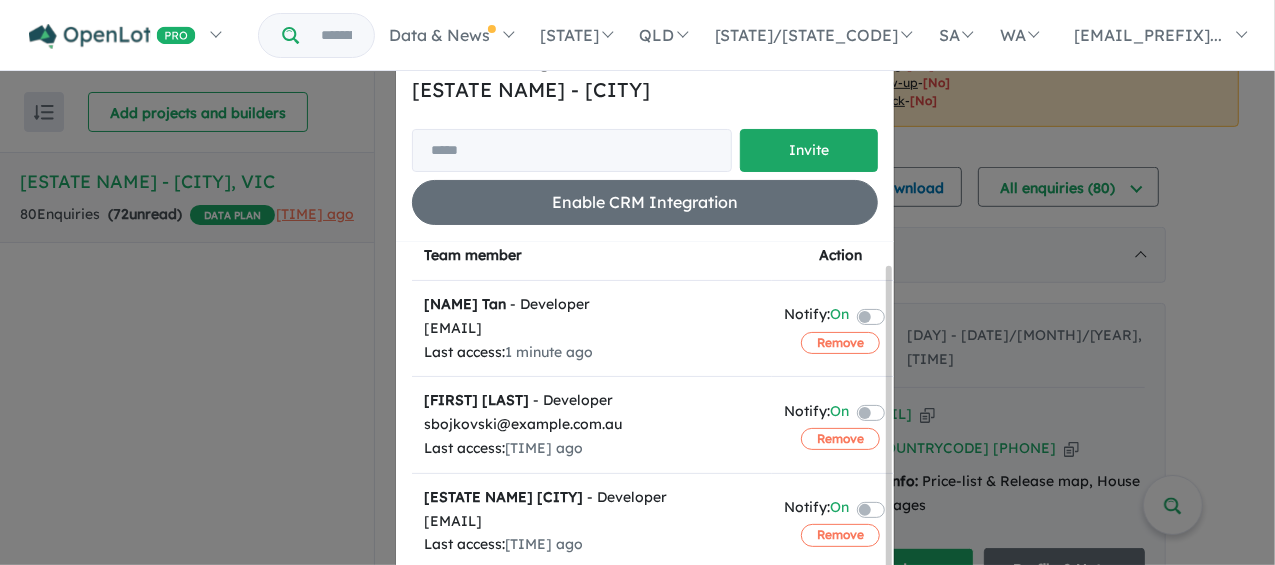 scroll, scrollTop: 24, scrollLeft: 0, axis: vertical 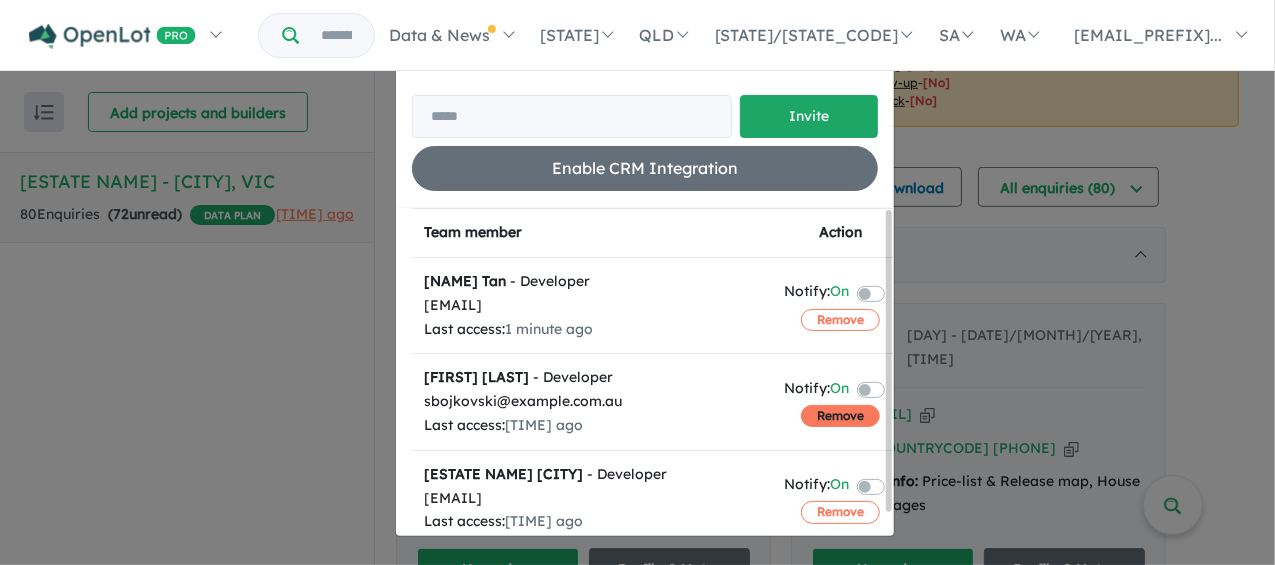 click on "Remove" at bounding box center (840, 320) 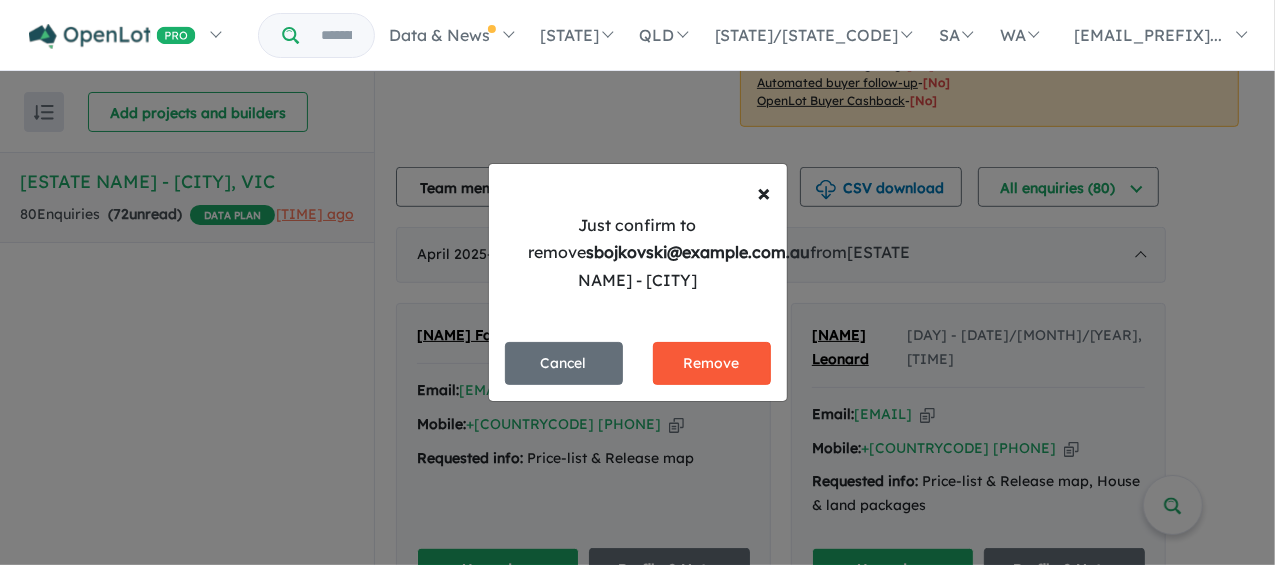 click on "Remove" at bounding box center [712, 363] 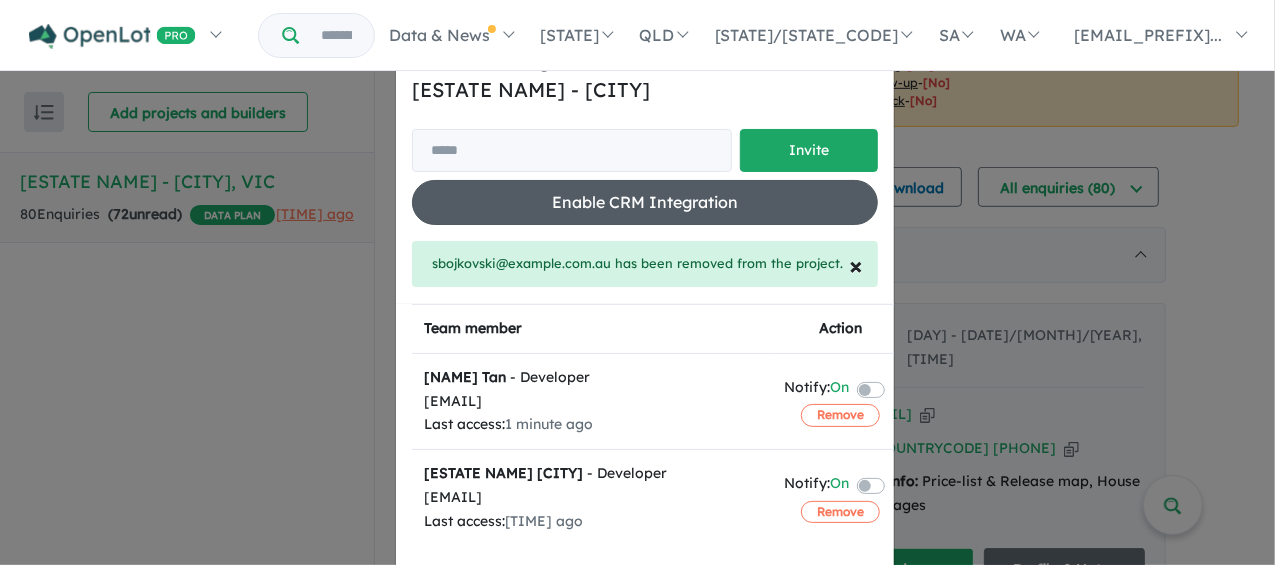 click on "Enable CRM Integration" at bounding box center (645, 202) 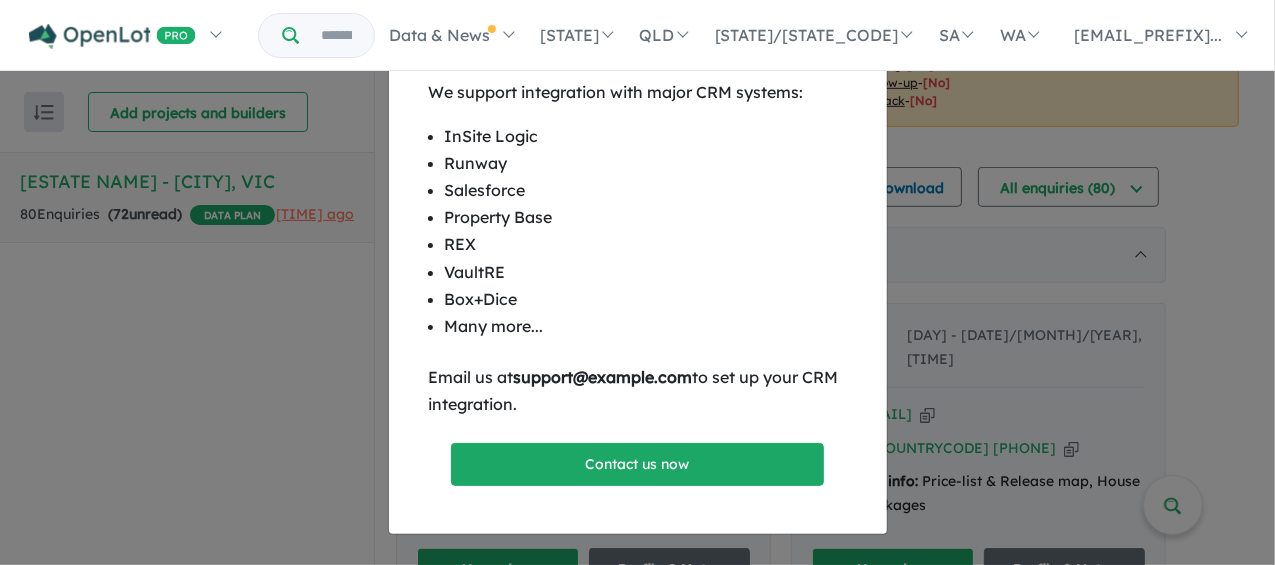 drag, startPoint x: 714, startPoint y: 379, endPoint x: 519, endPoint y: 375, distance: 195.04102 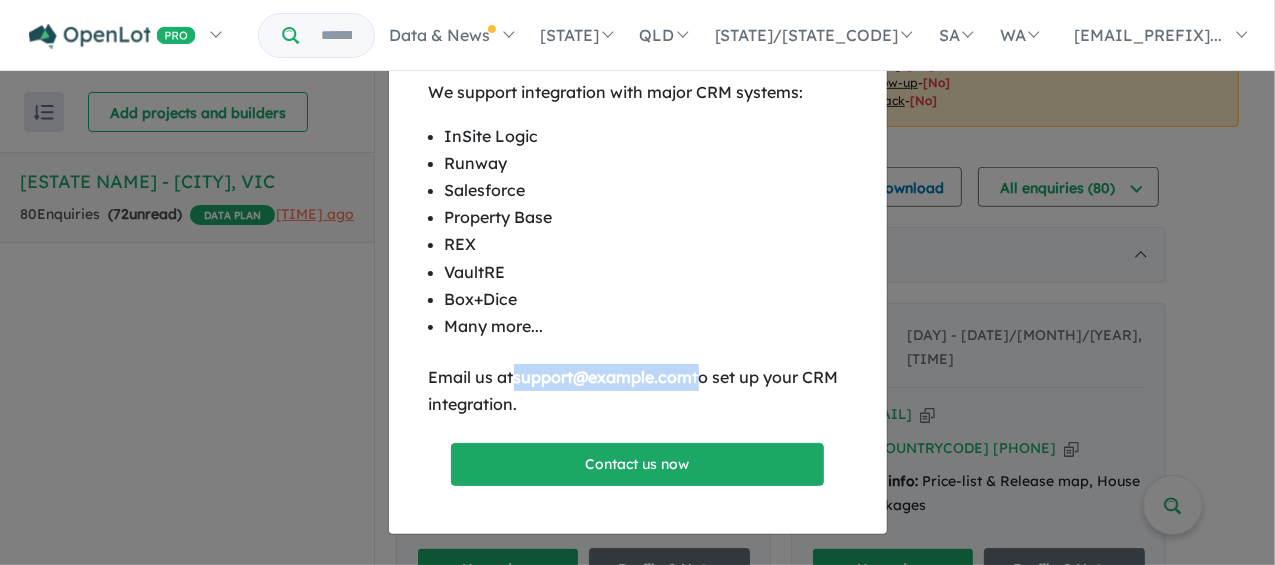 drag, startPoint x: 716, startPoint y: 380, endPoint x: 516, endPoint y: 381, distance: 200.0025 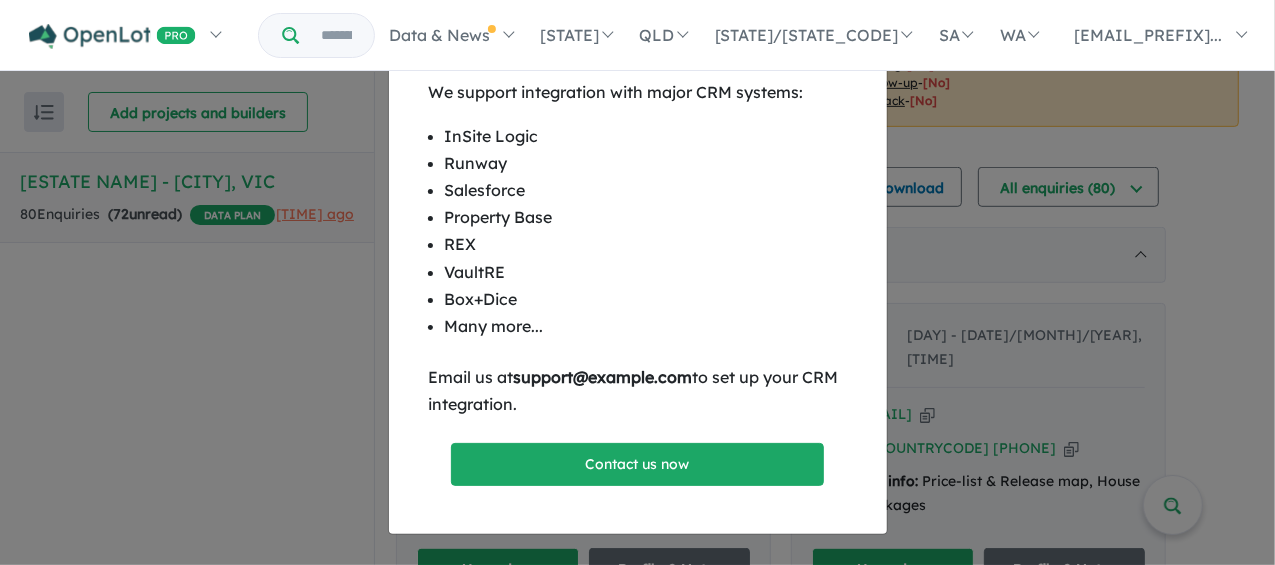 click on "Email us at  [EMAIL]  to set up your CRM integration." at bounding box center [638, 306] 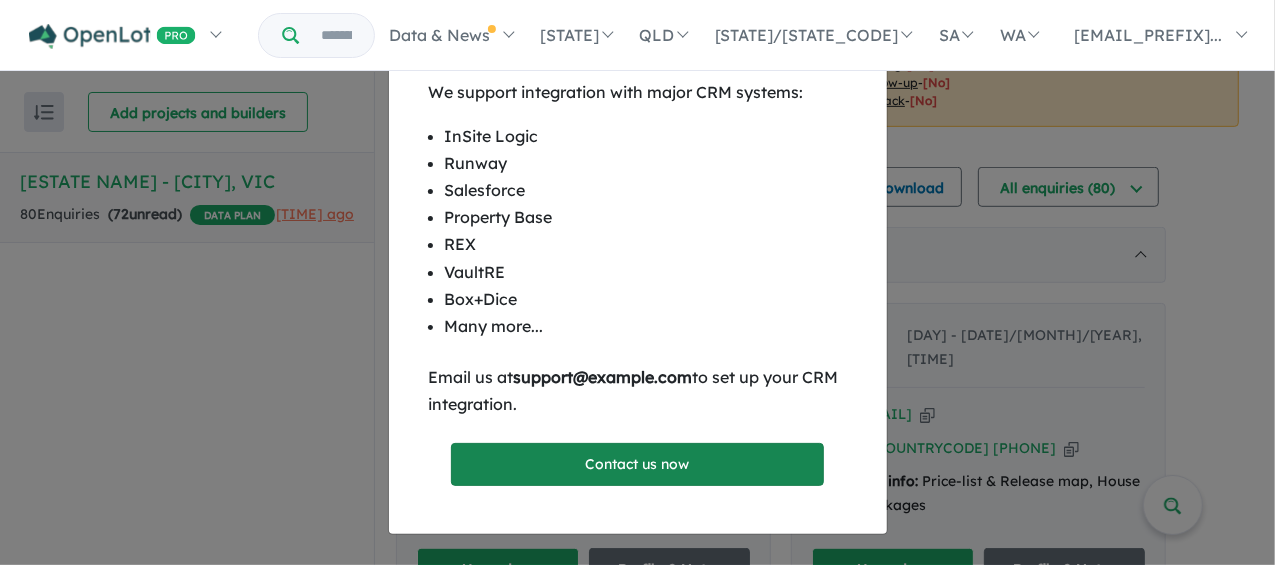 click on "Contact us now" at bounding box center [637, 464] 